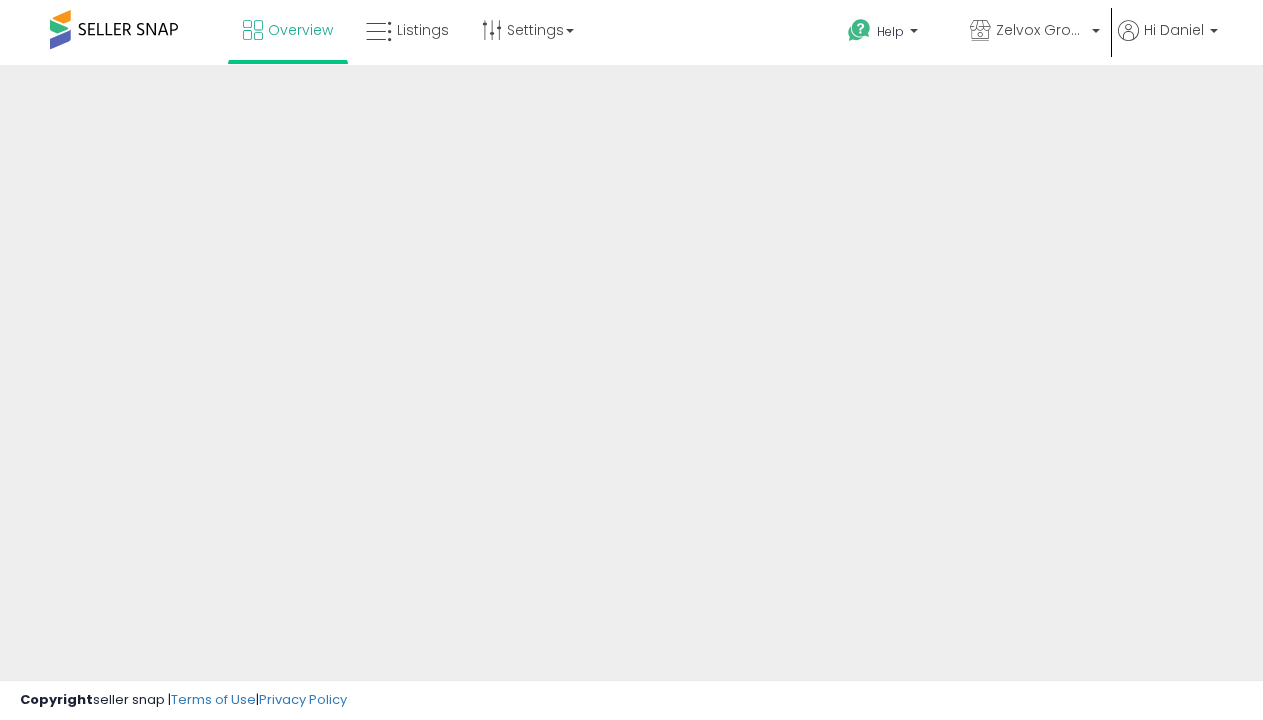 scroll, scrollTop: 0, scrollLeft: 0, axis: both 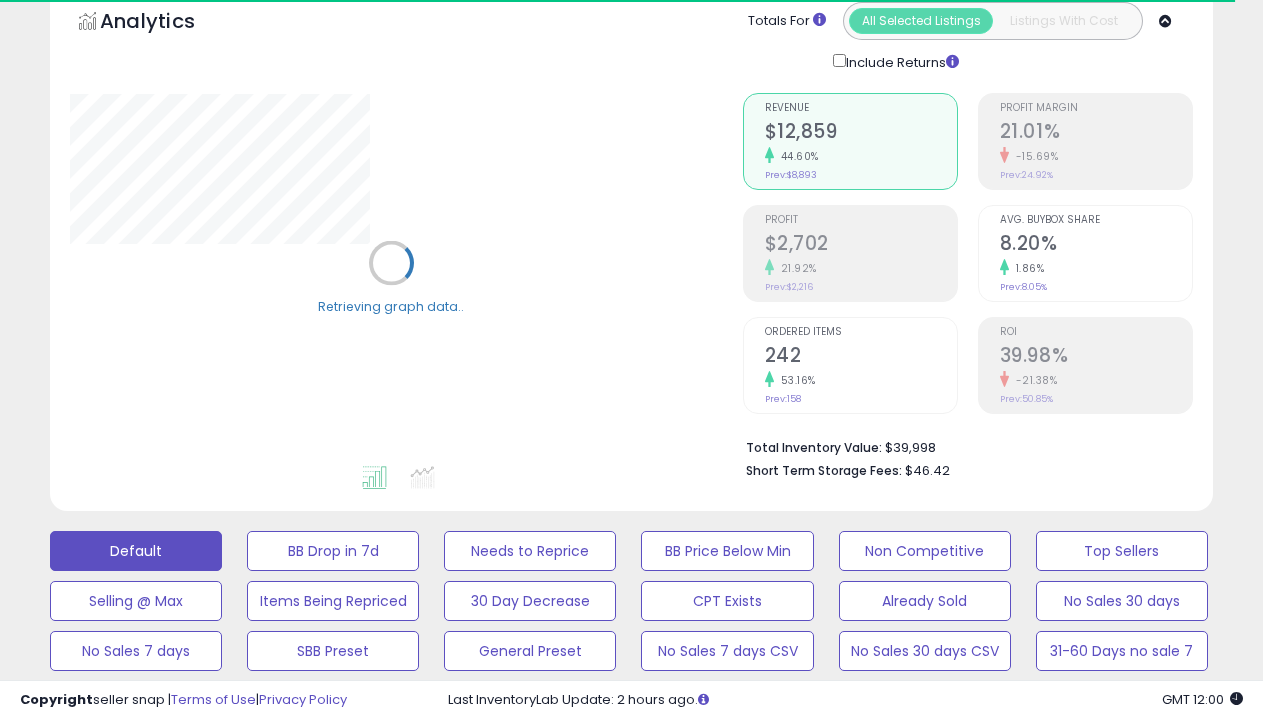 click on "BB is Suppressed" at bounding box center (333, 551) 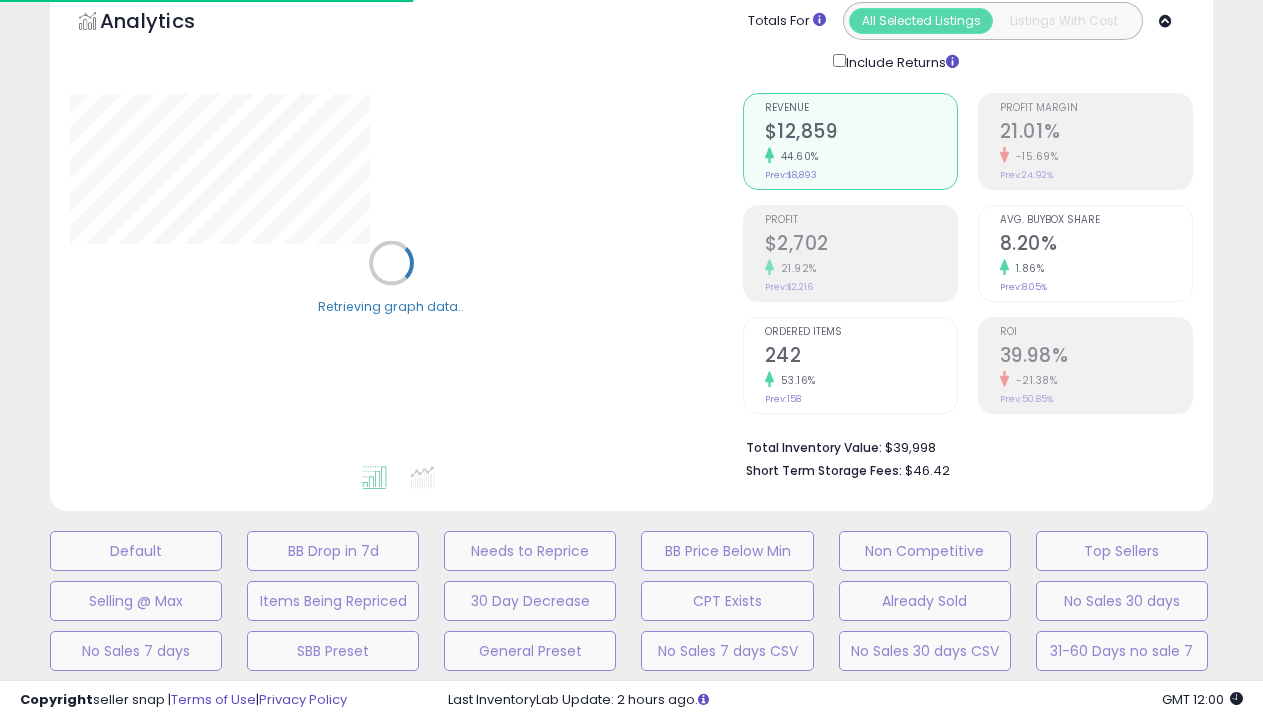 scroll, scrollTop: 439, scrollLeft: 0, axis: vertical 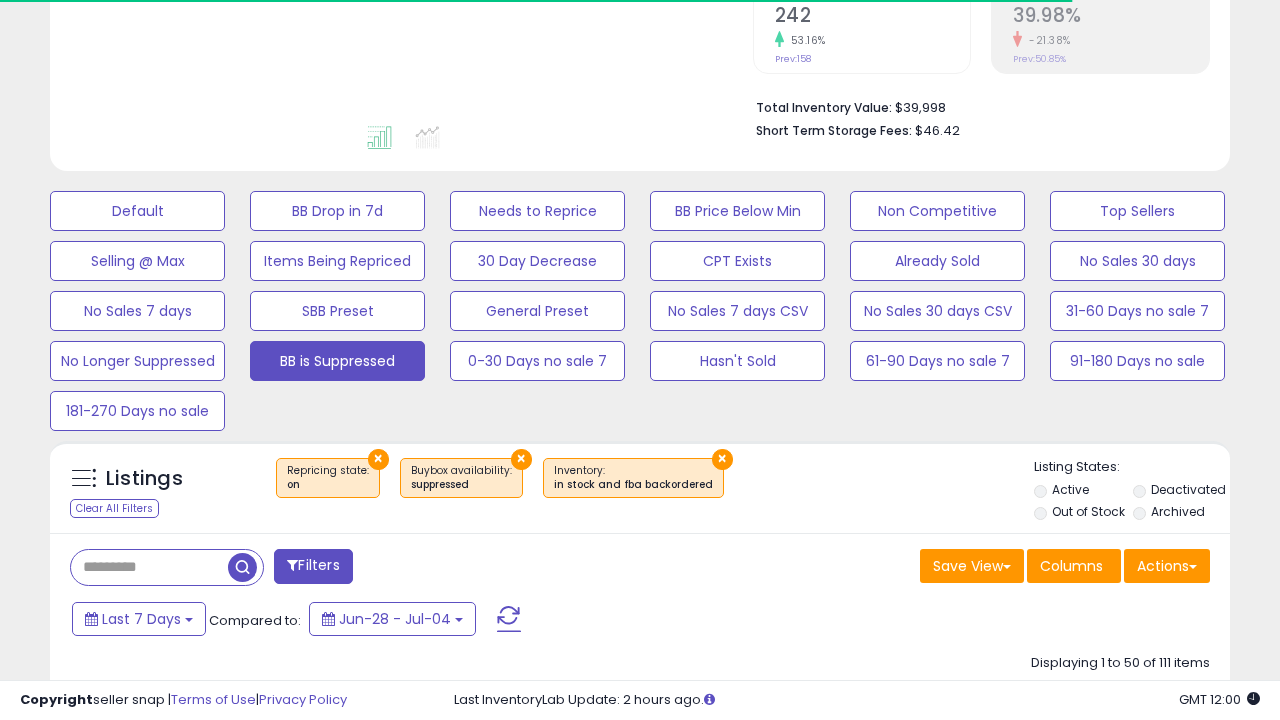 select on "**" 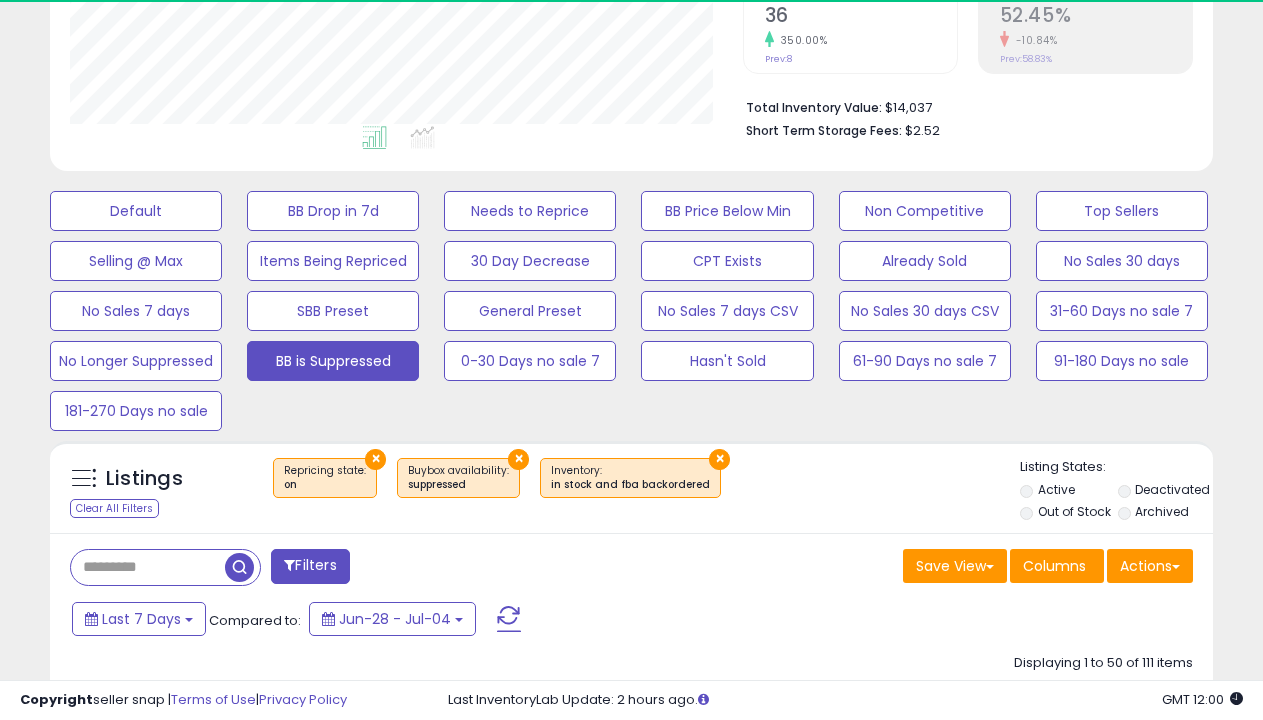 scroll, scrollTop: 999590, scrollLeft: 999327, axis: both 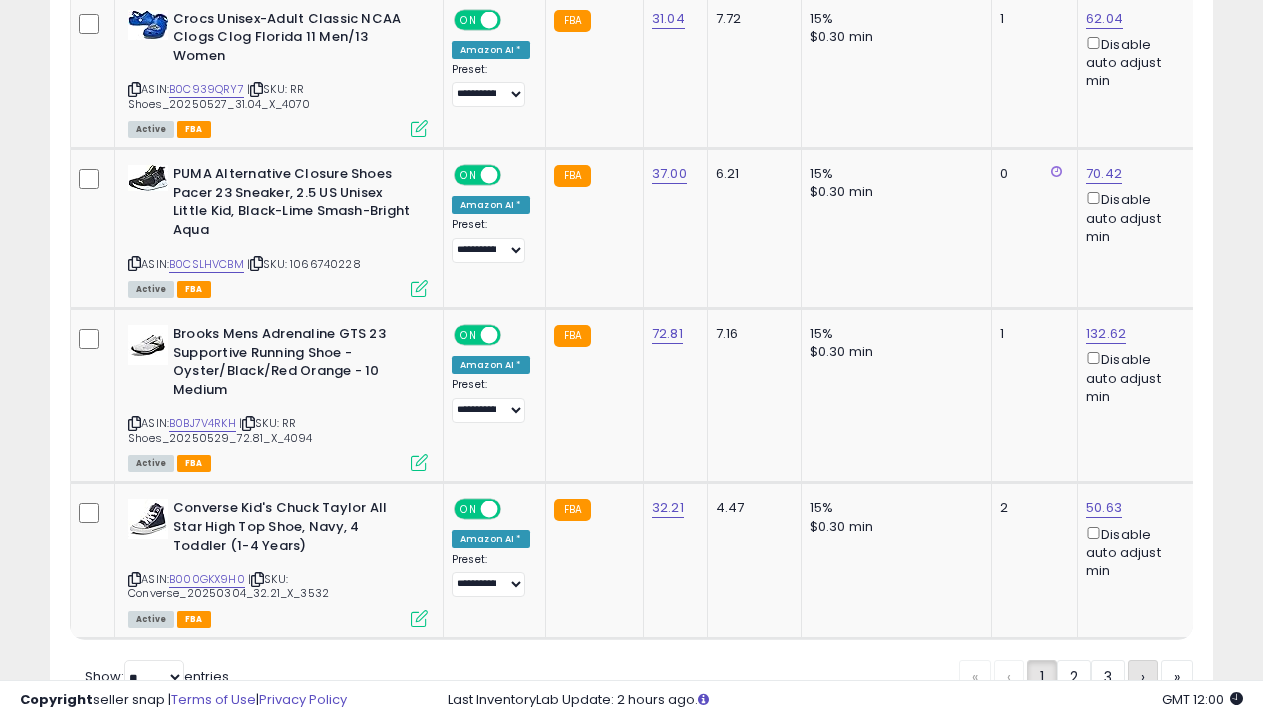 click on "›" at bounding box center [1143, 677] 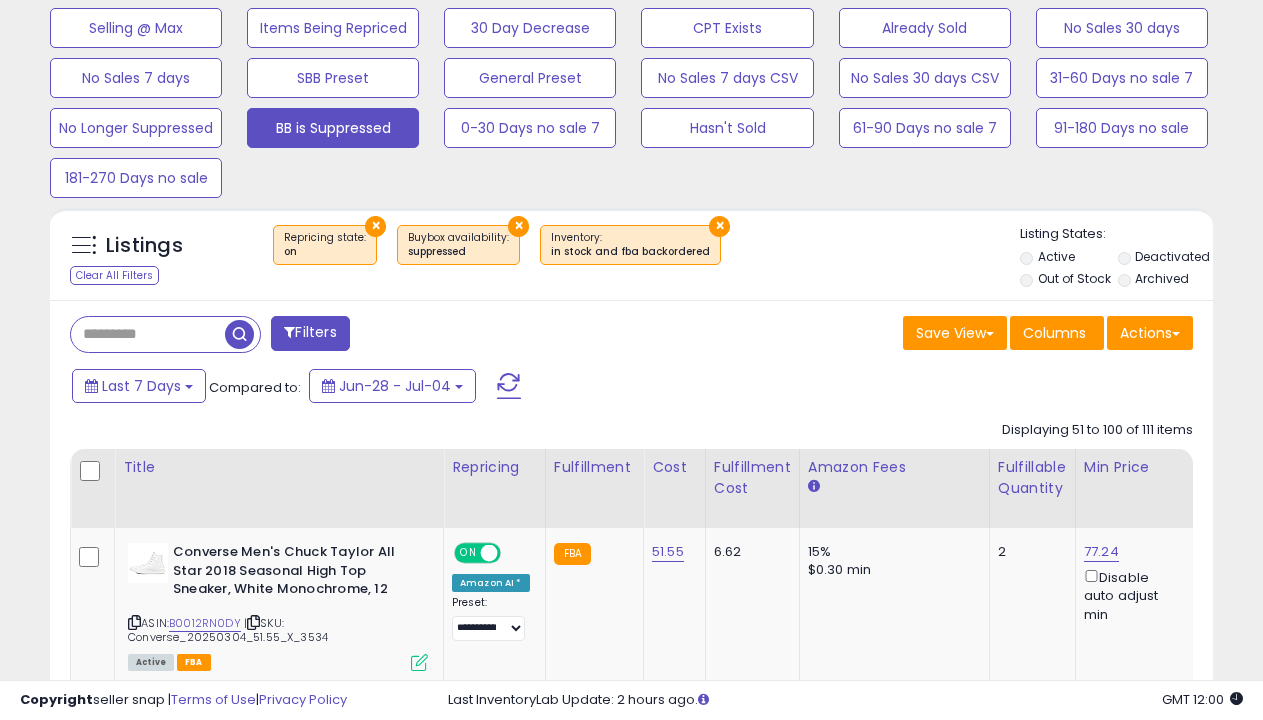 scroll, scrollTop: 3860, scrollLeft: 0, axis: vertical 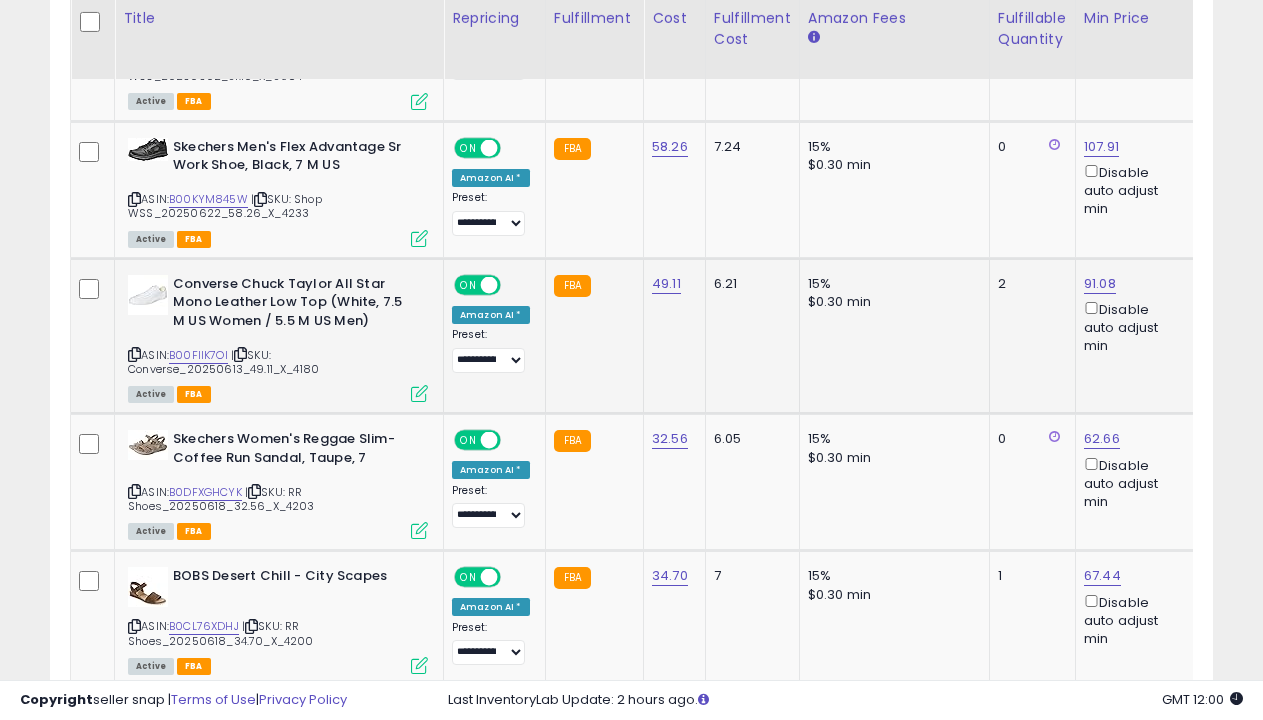 select on "**********" 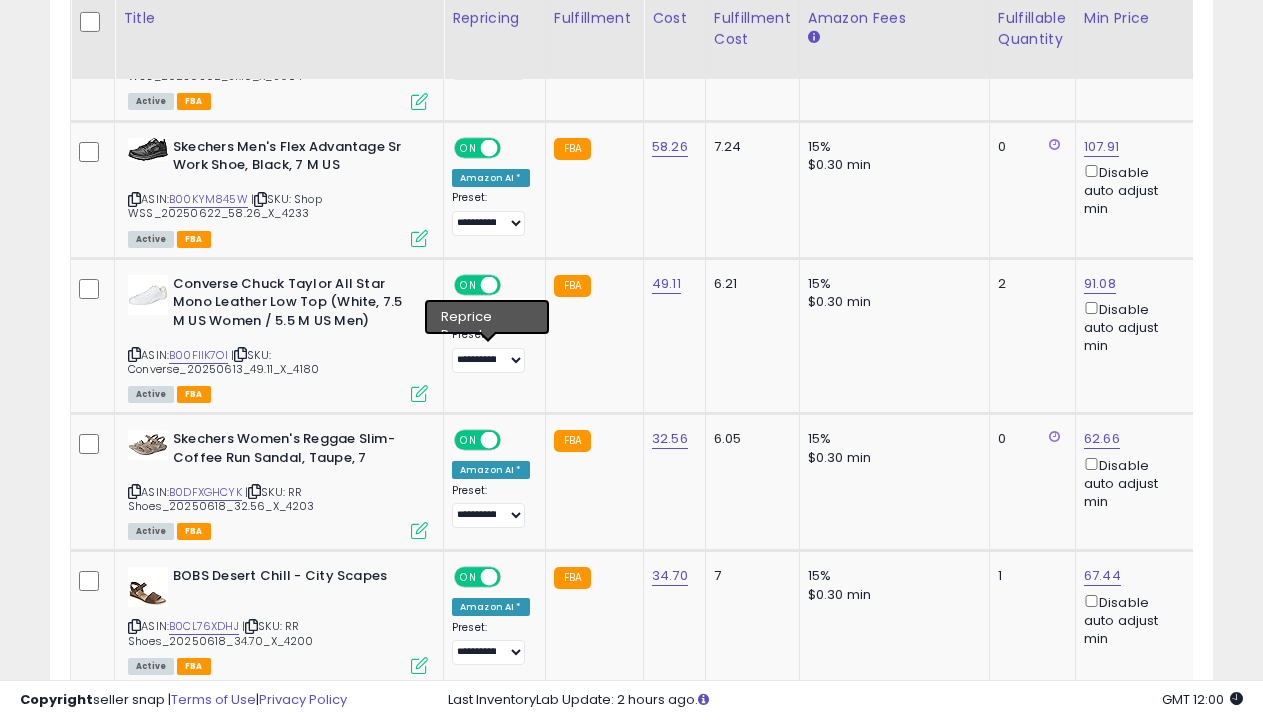 click on "›" at bounding box center [1143, 5144] 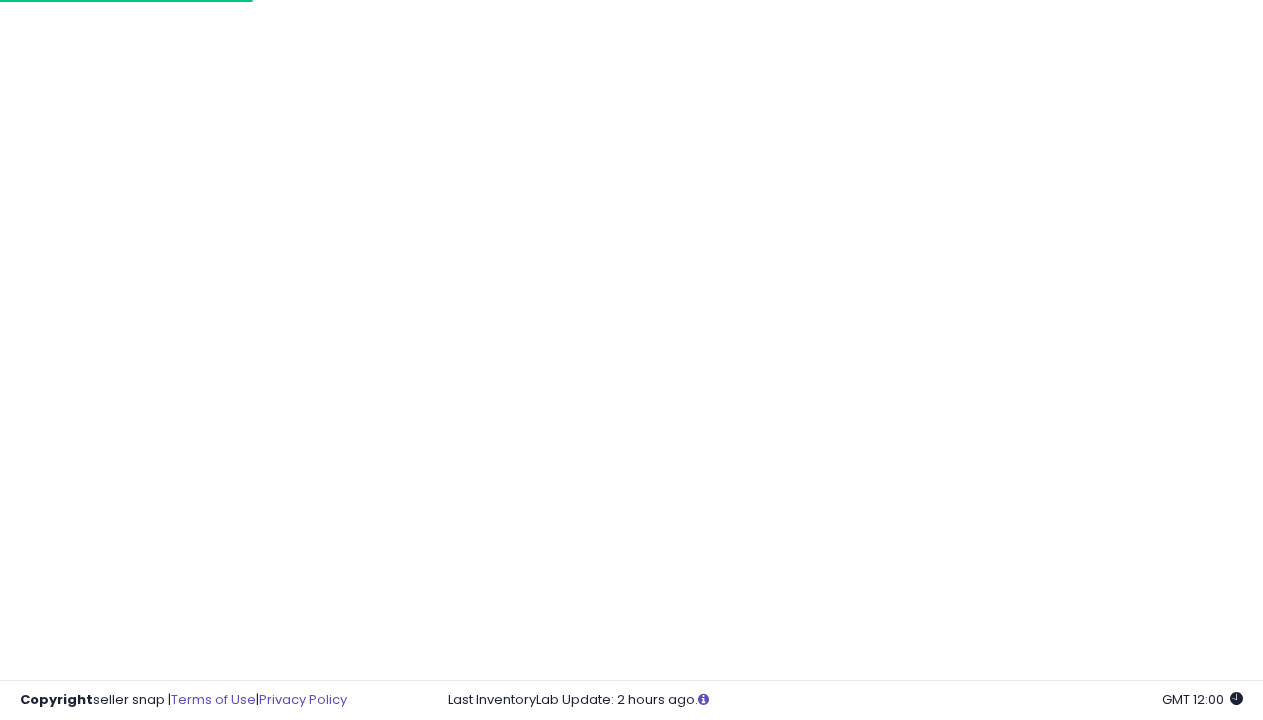 scroll, scrollTop: 2369, scrollLeft: 0, axis: vertical 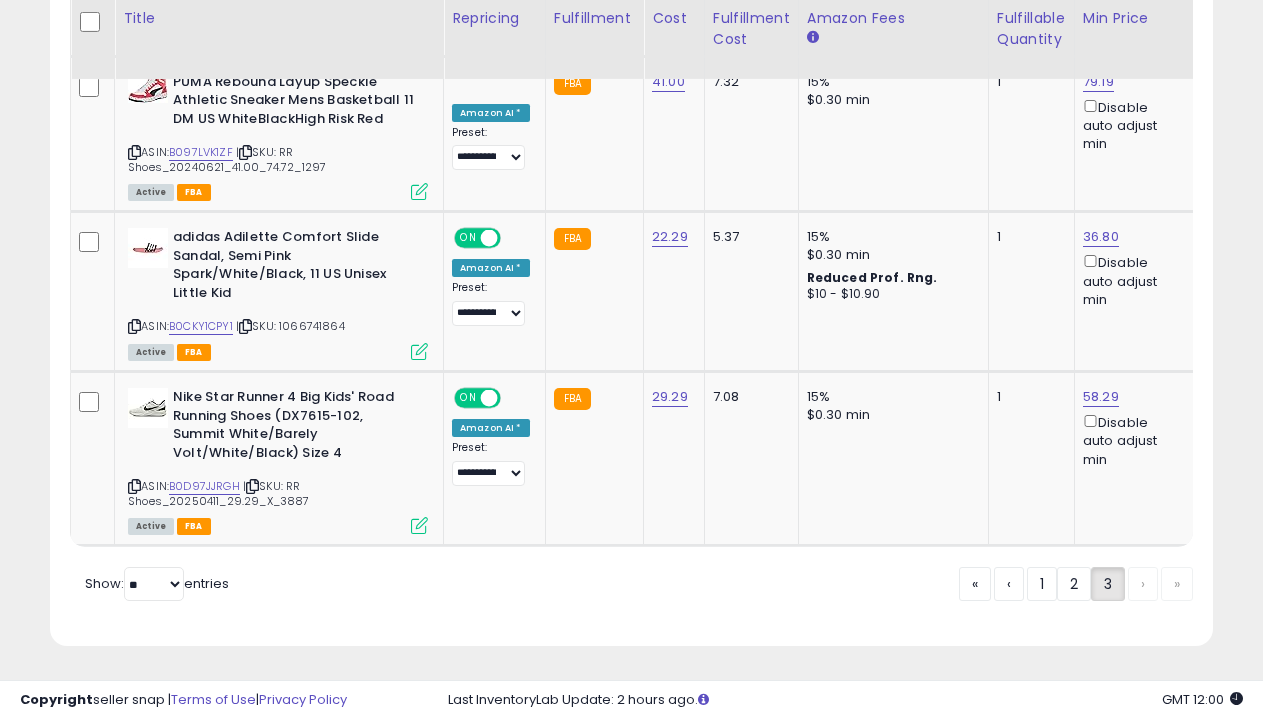 click on "No Longer Suppressed" at bounding box center [136, -1719] 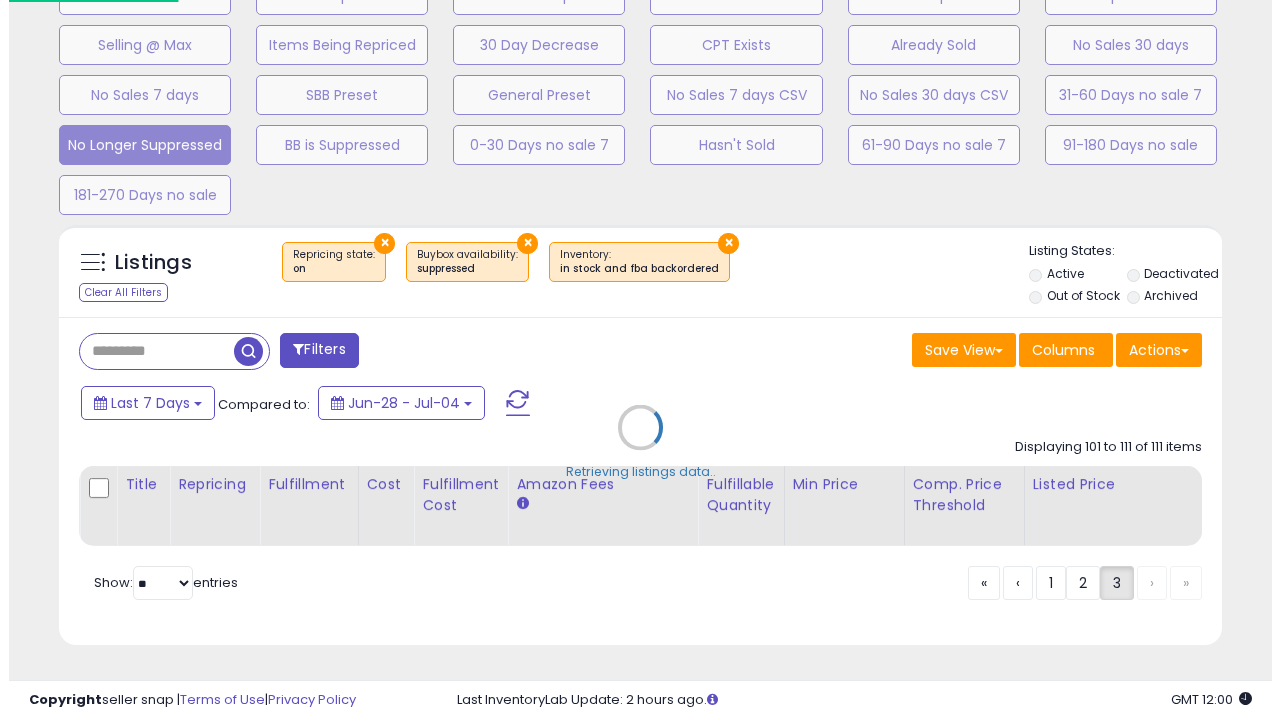 scroll, scrollTop: 439, scrollLeft: 0, axis: vertical 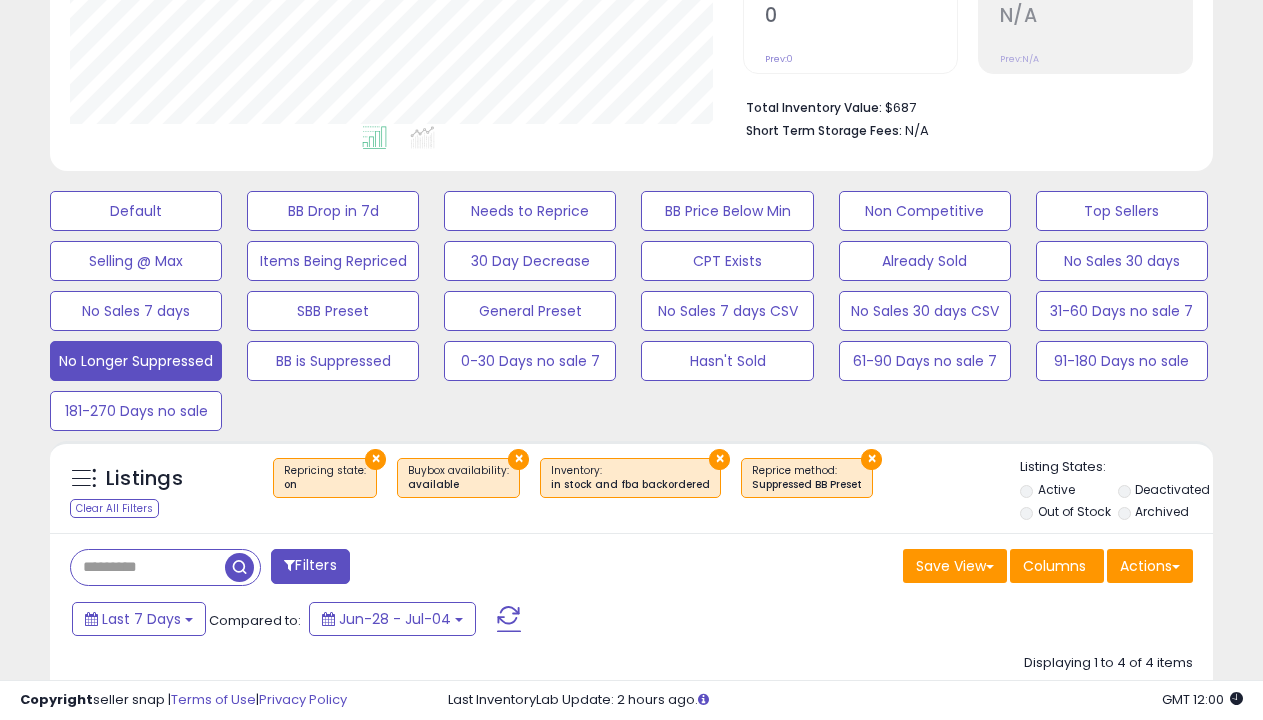 select on "**********" 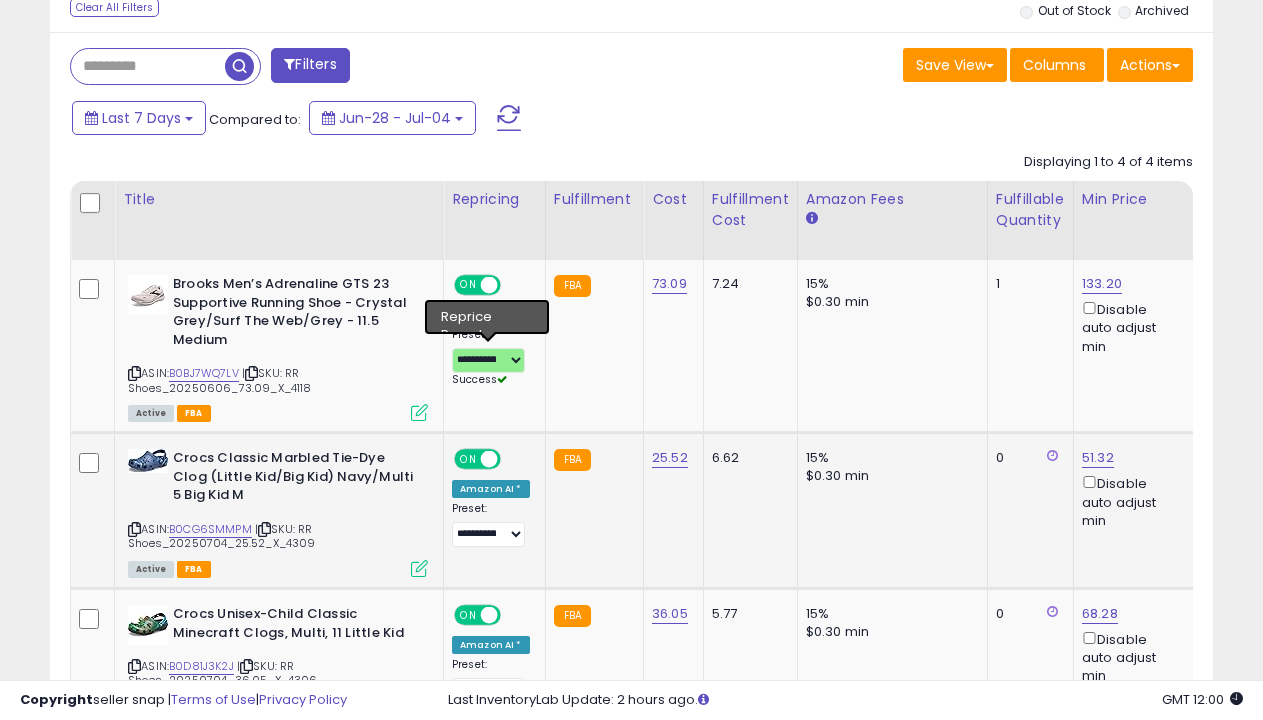 select on "**********" 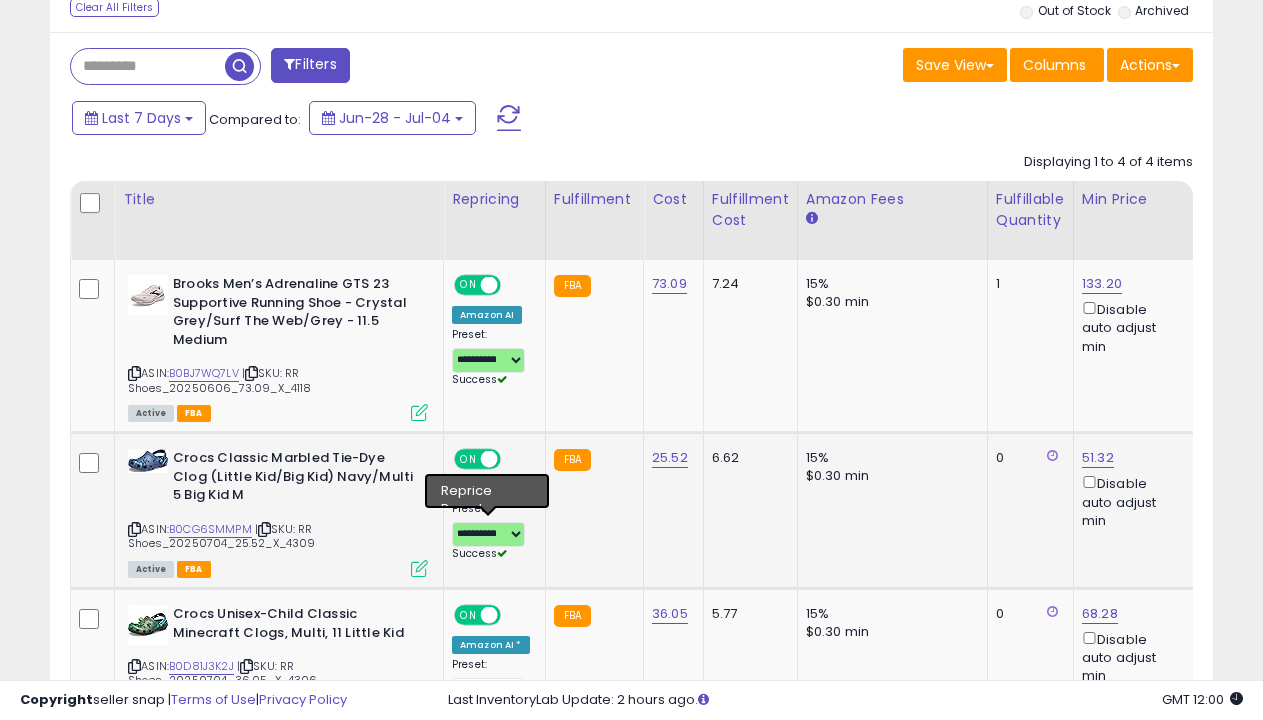 scroll, scrollTop: 1270, scrollLeft: 0, axis: vertical 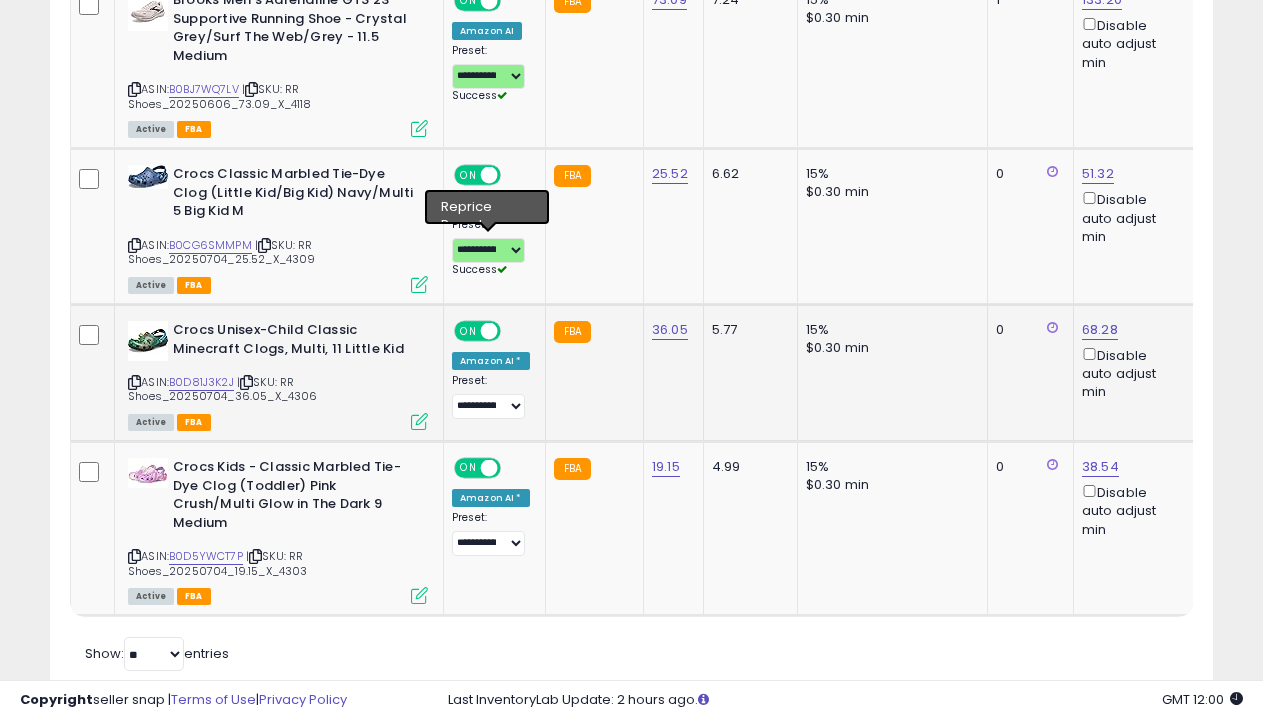 select on "**********" 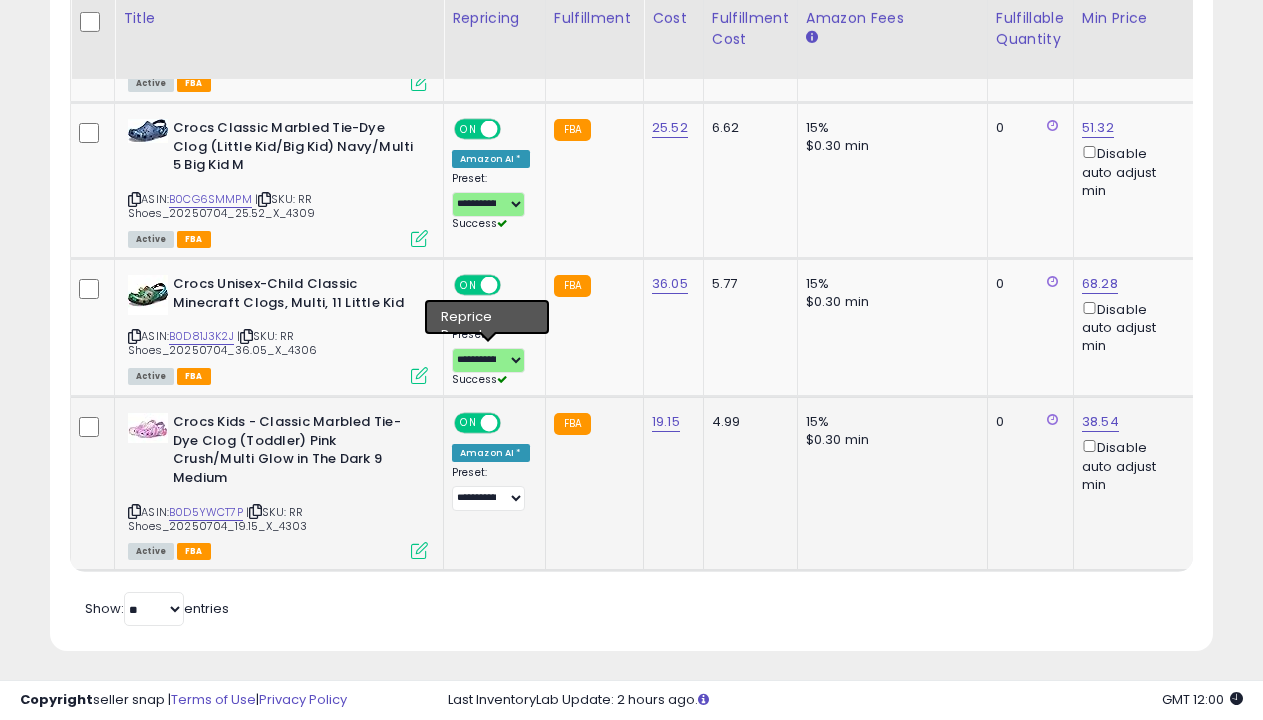 select on "**********" 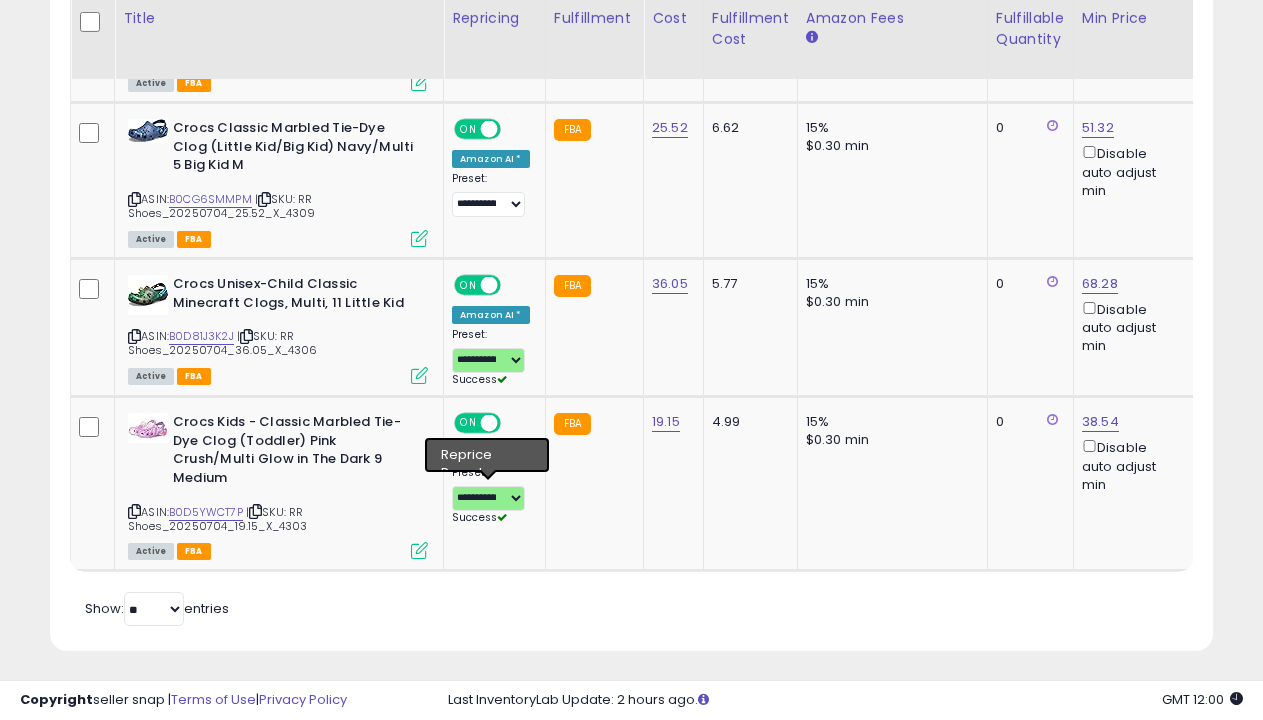 click on "Non Competitive" at bounding box center (136, -620) 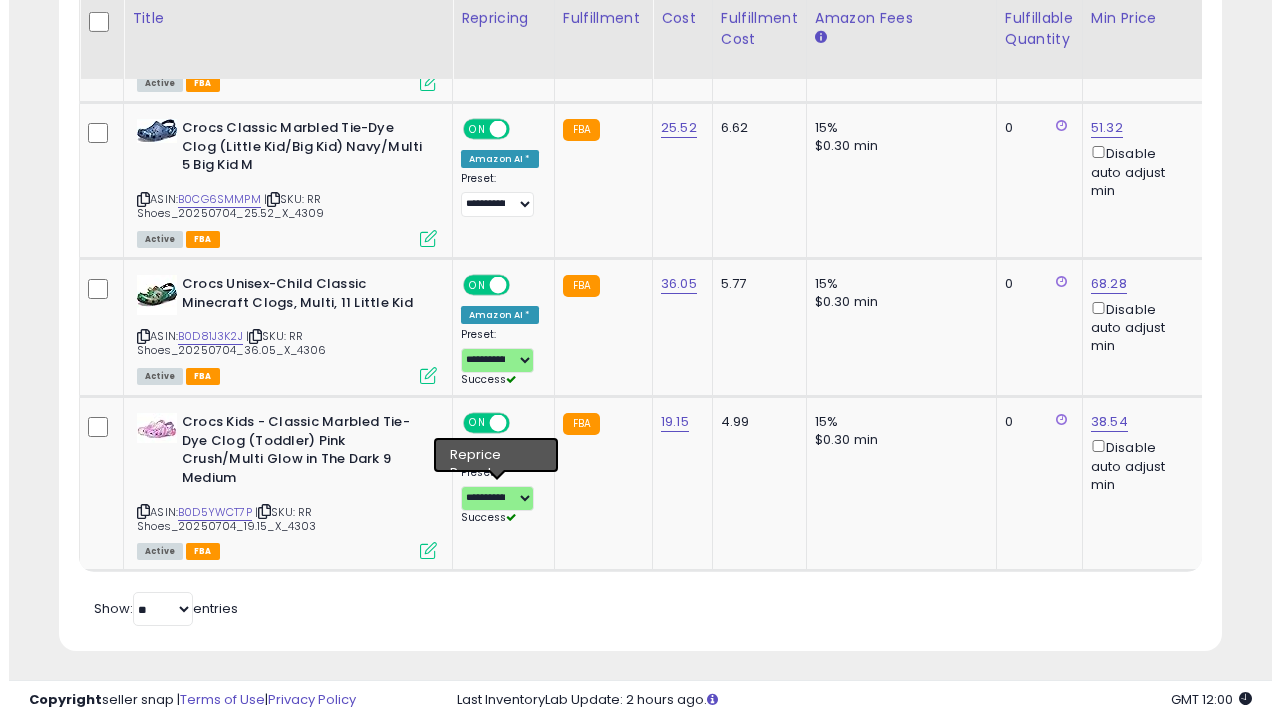 scroll, scrollTop: 289, scrollLeft: 0, axis: vertical 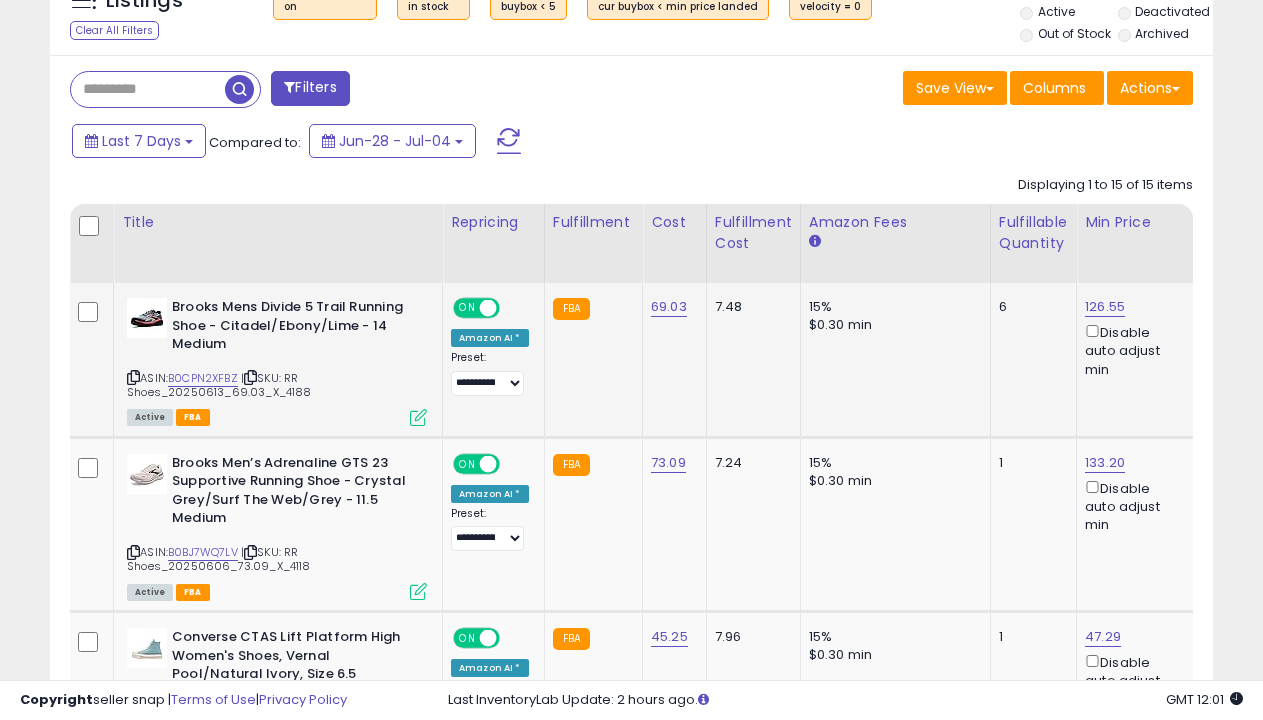 select on "**********" 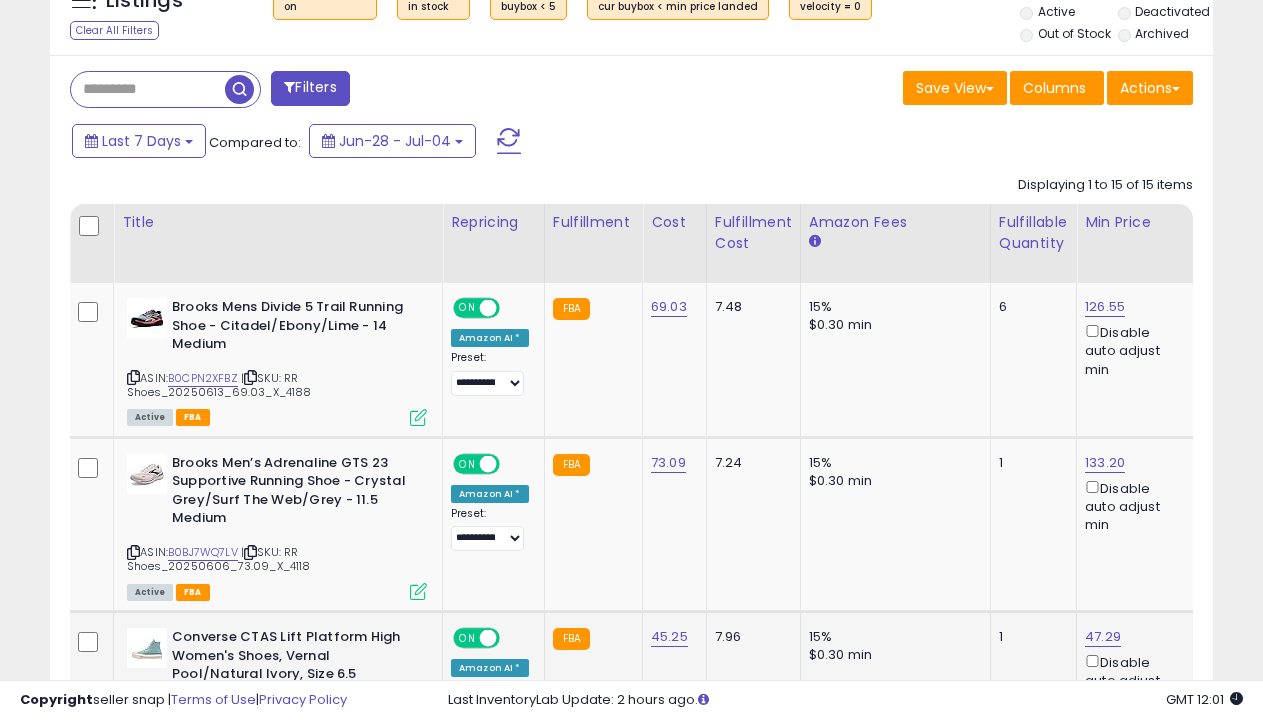 scroll, scrollTop: 964, scrollLeft: 0, axis: vertical 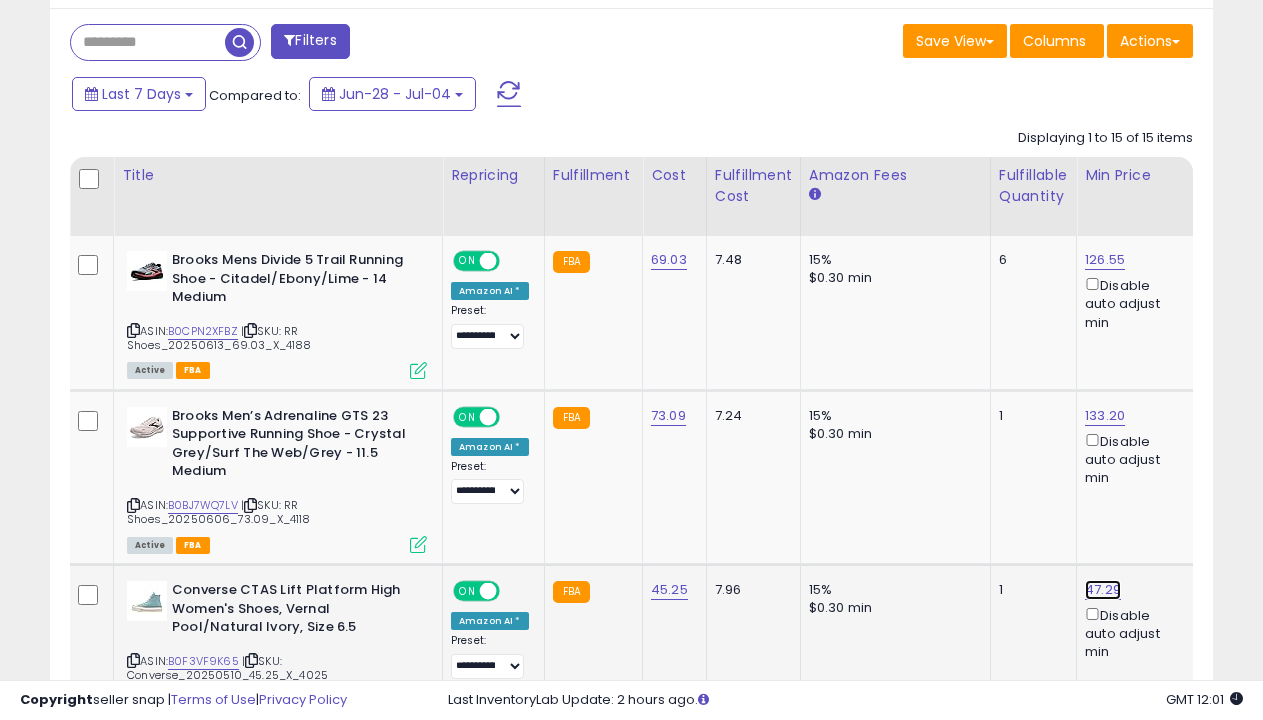 click on "47.29" at bounding box center [1105, 260] 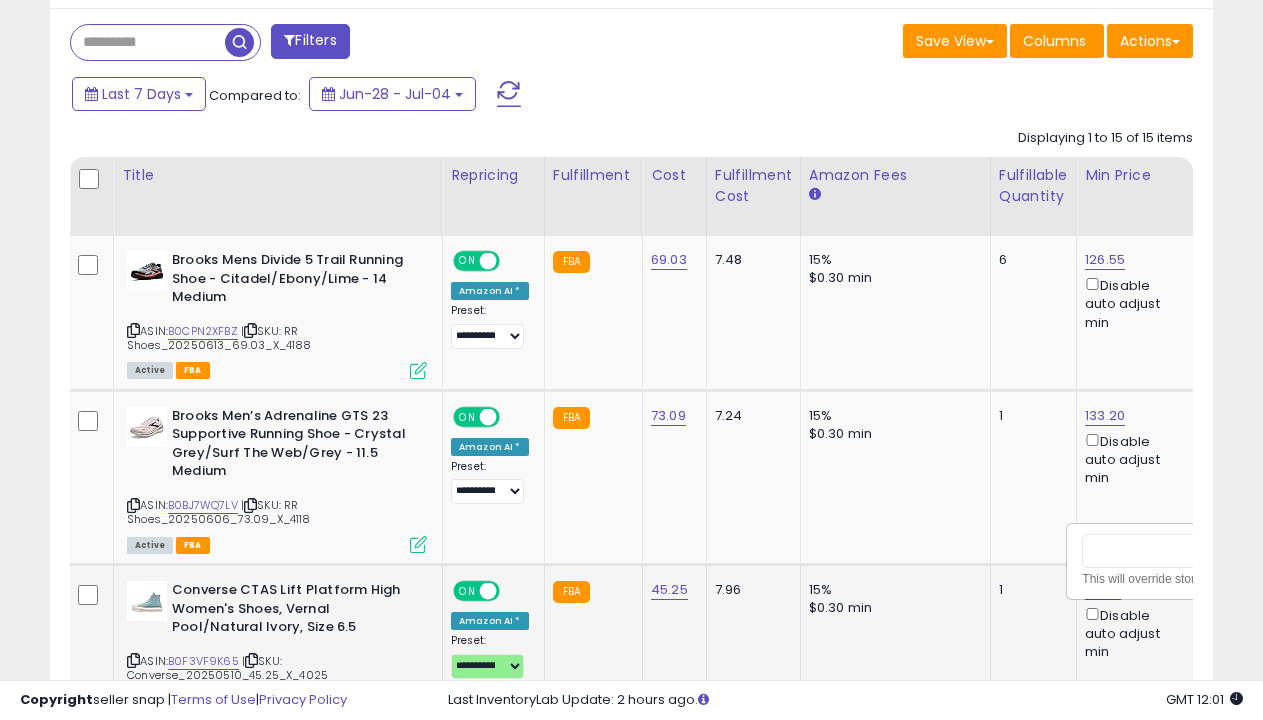 scroll, scrollTop: 0, scrollLeft: 98, axis: horizontal 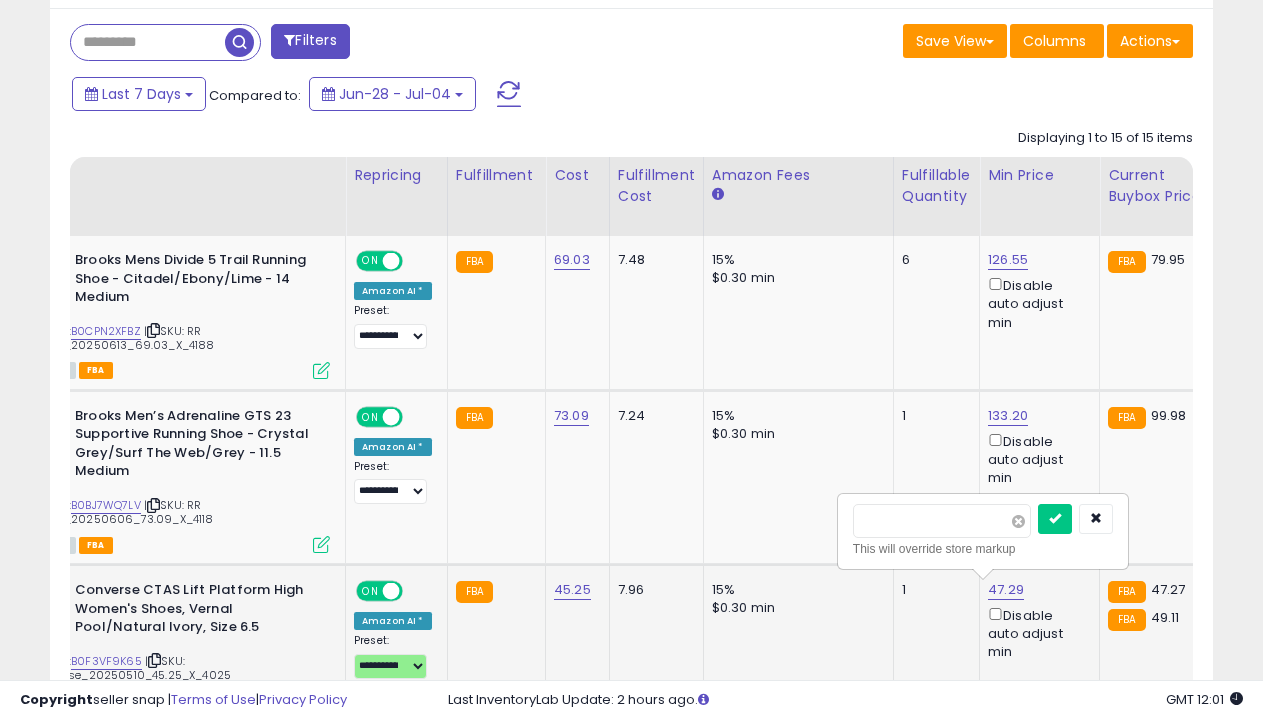 click at bounding box center (1018, 521) 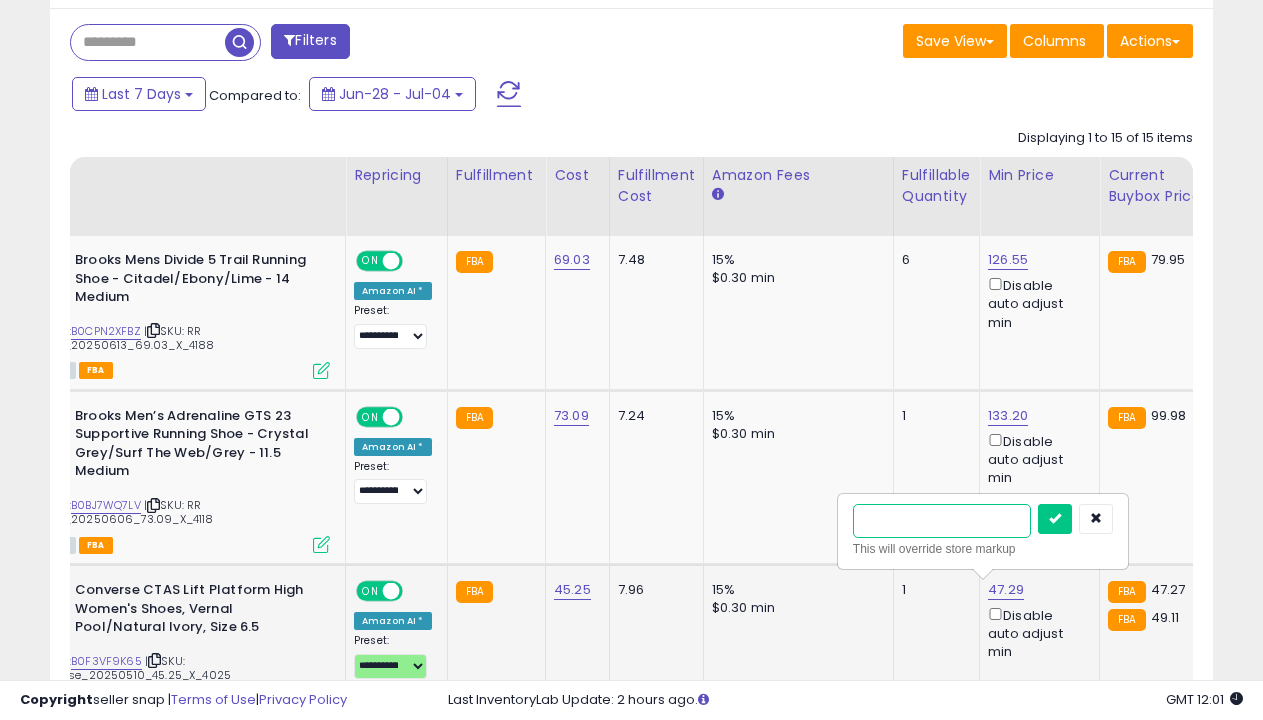 type on "*****" 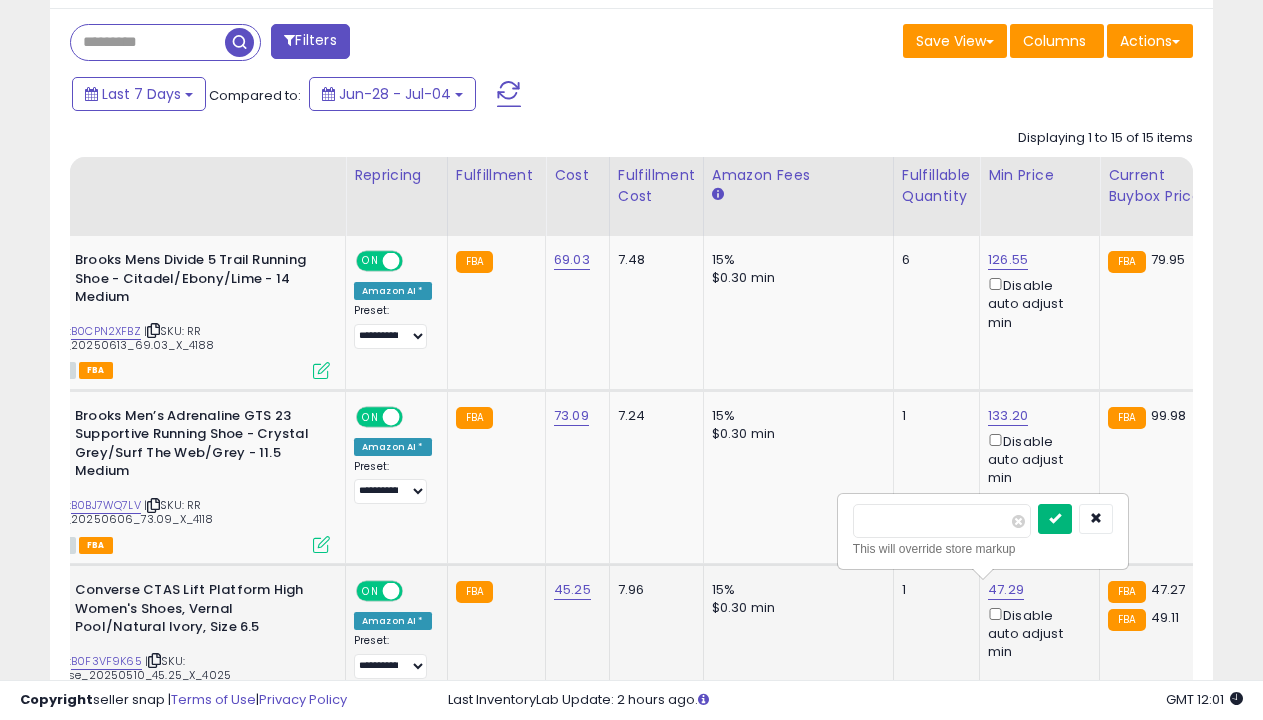 click at bounding box center (1055, 518) 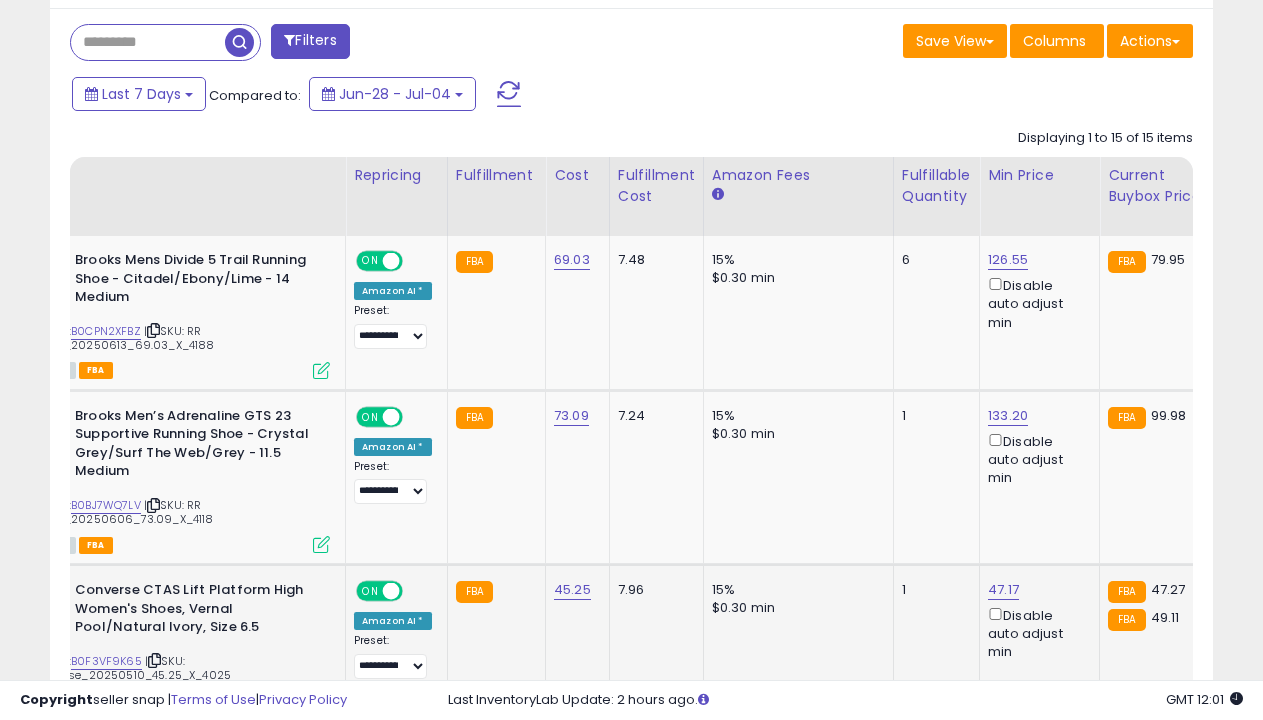 scroll, scrollTop: 1401, scrollLeft: 0, axis: vertical 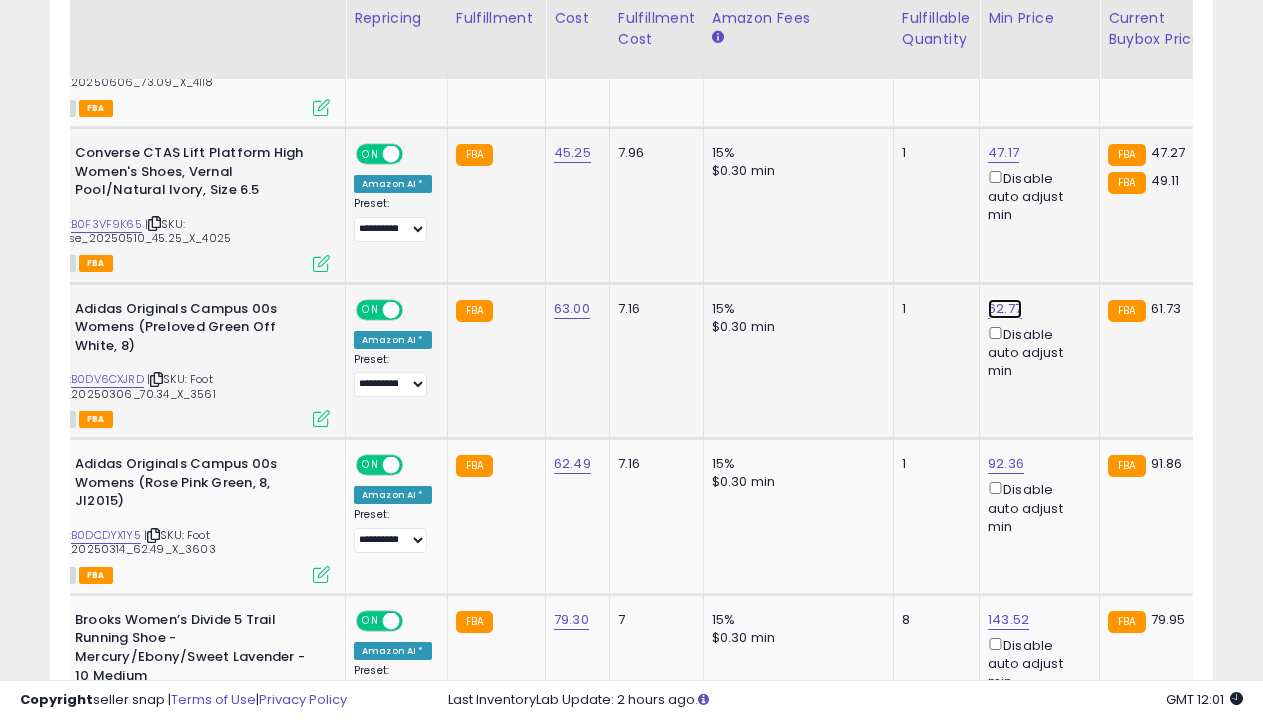 click on "62.77" at bounding box center [1008, -177] 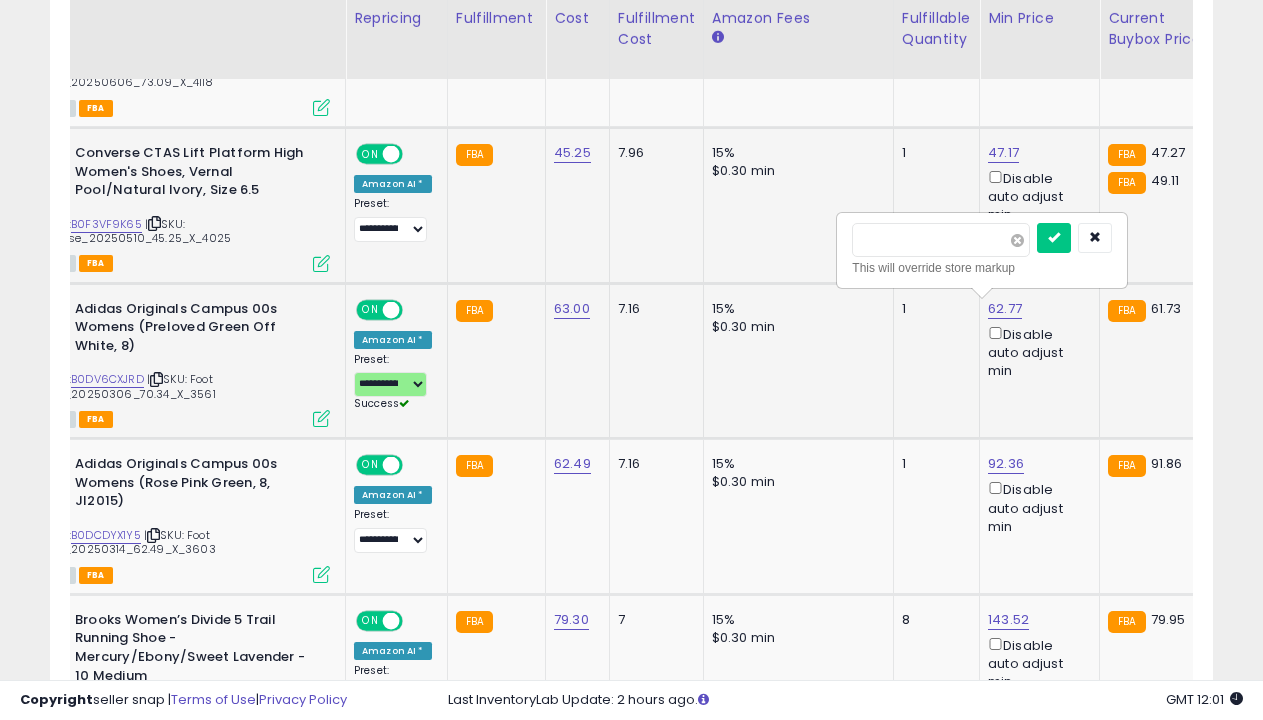 click at bounding box center (1017, 240) 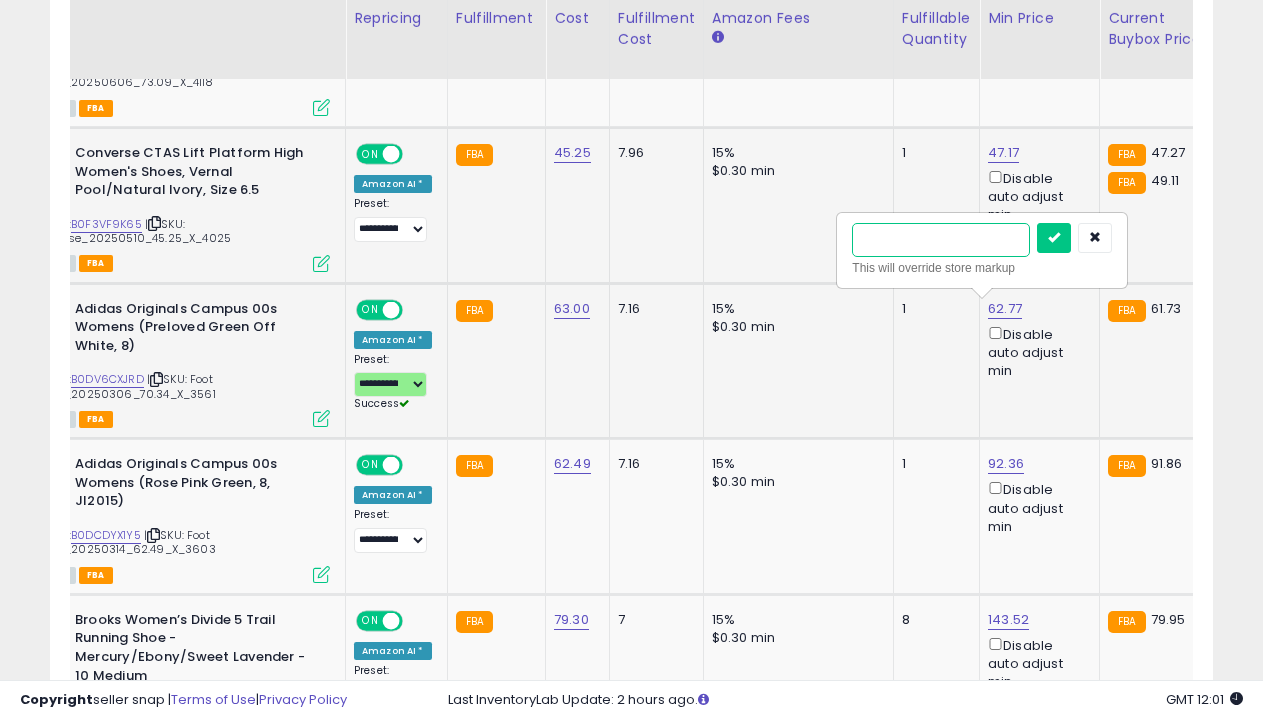 type on "*****" 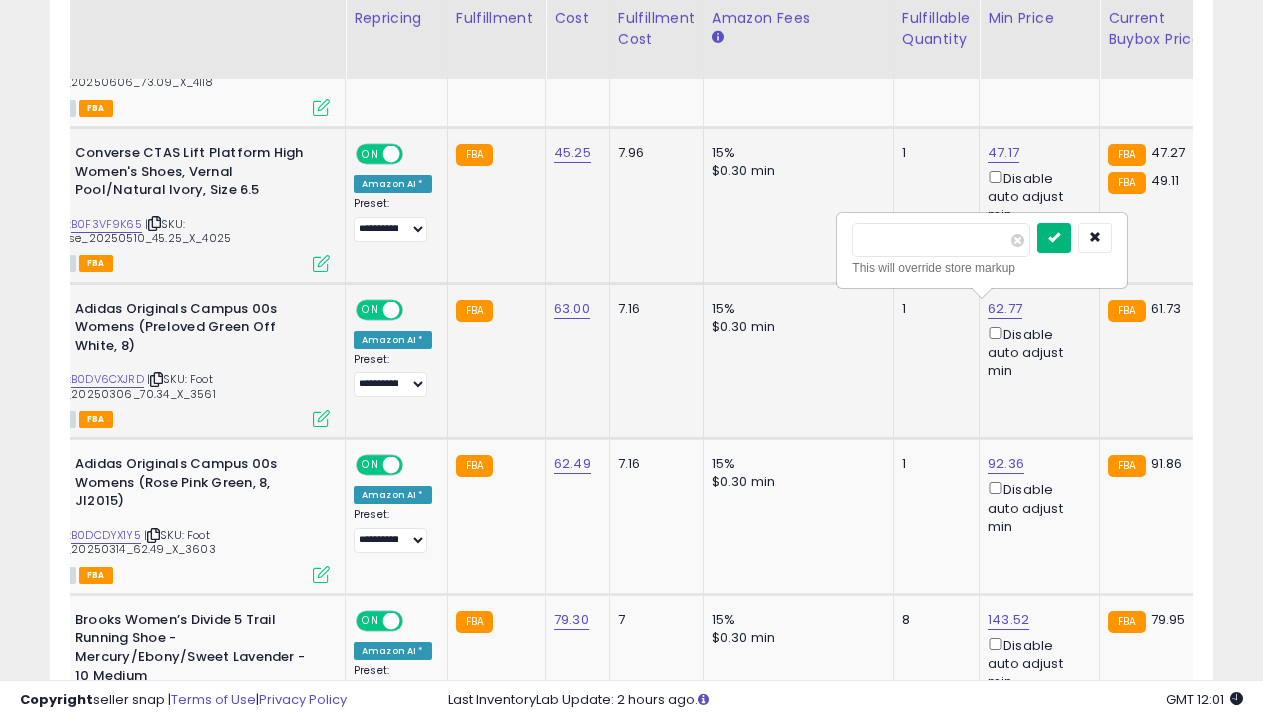 click at bounding box center [1054, 237] 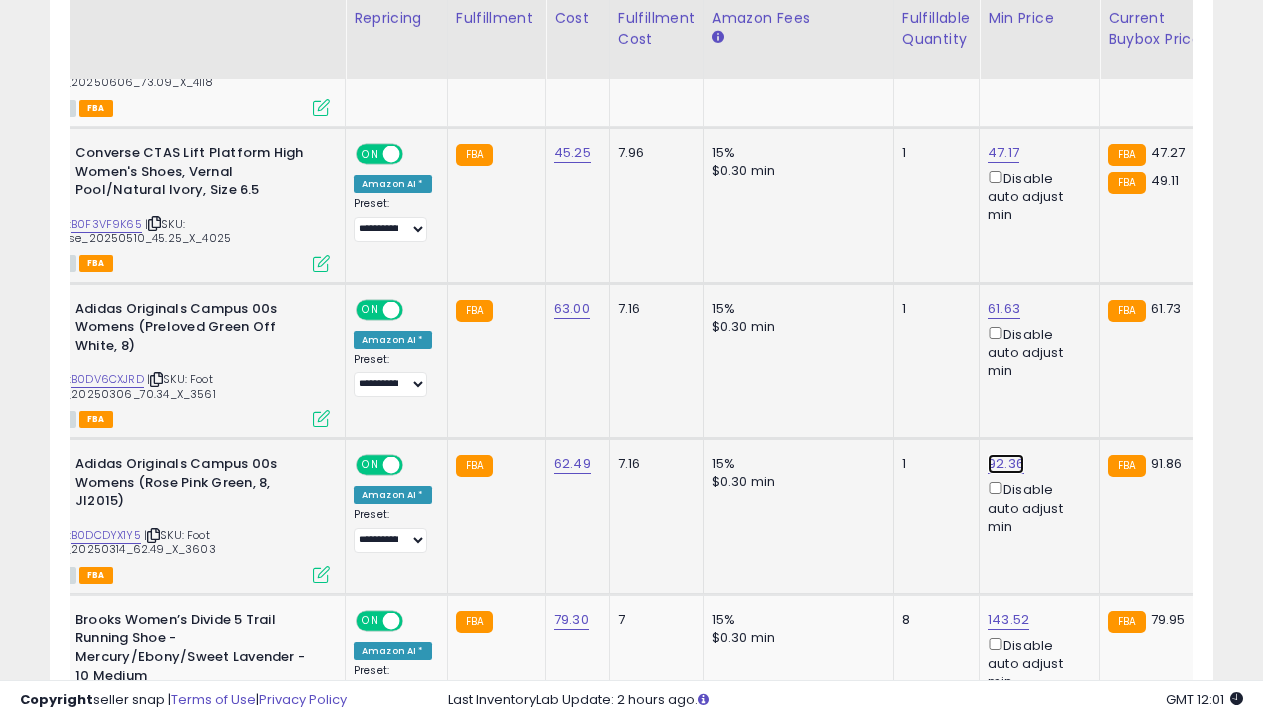 click on "92.36" at bounding box center [1008, -177] 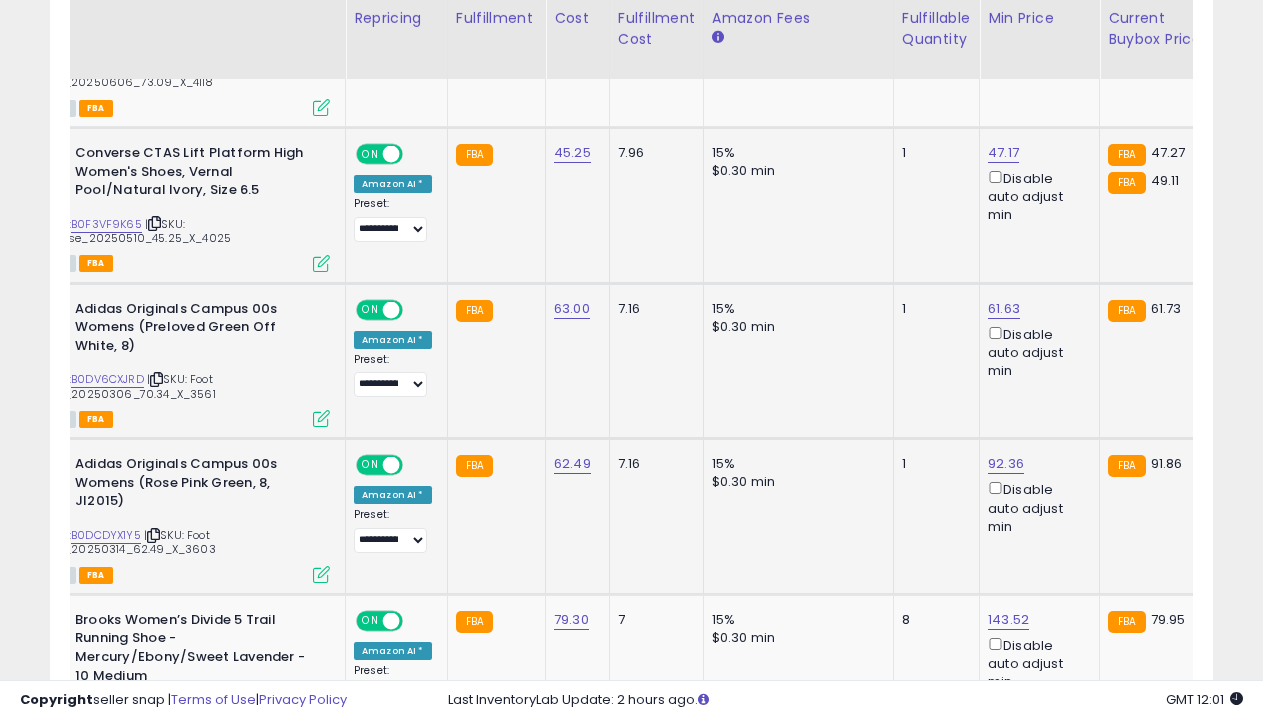 scroll, scrollTop: 0, scrollLeft: 99, axis: horizontal 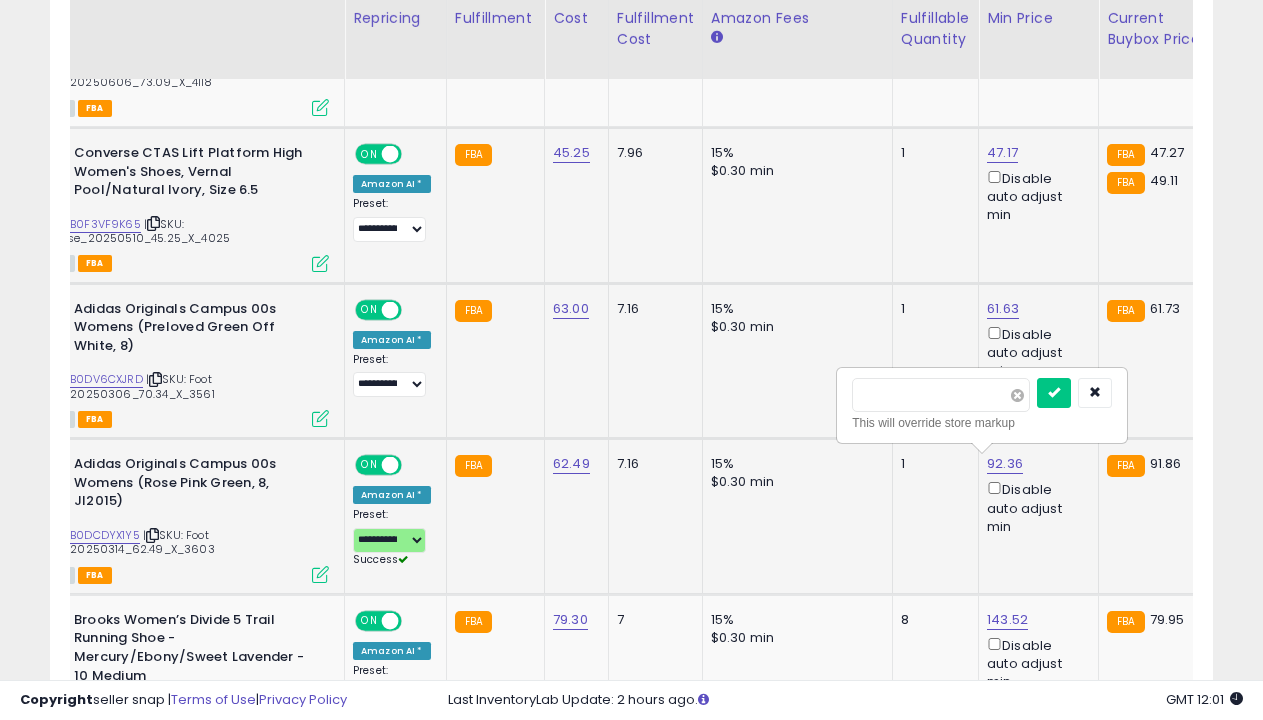 click at bounding box center [1017, 395] 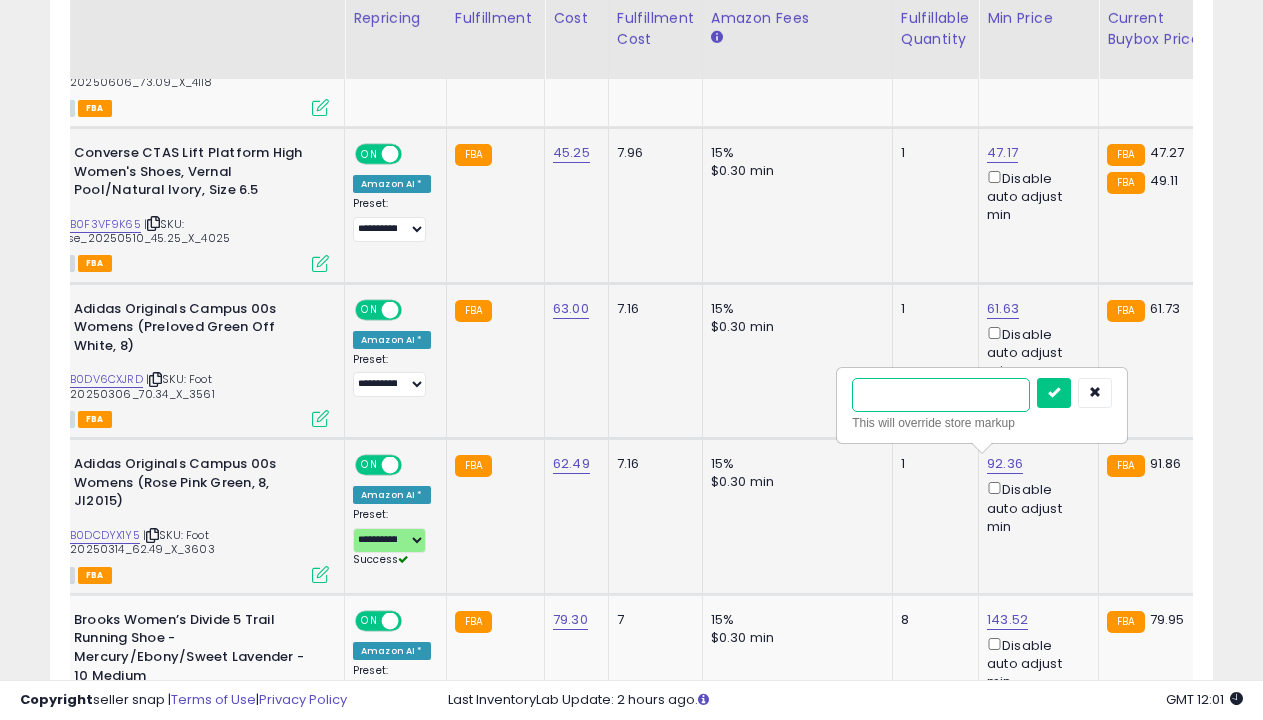 type on "*****" 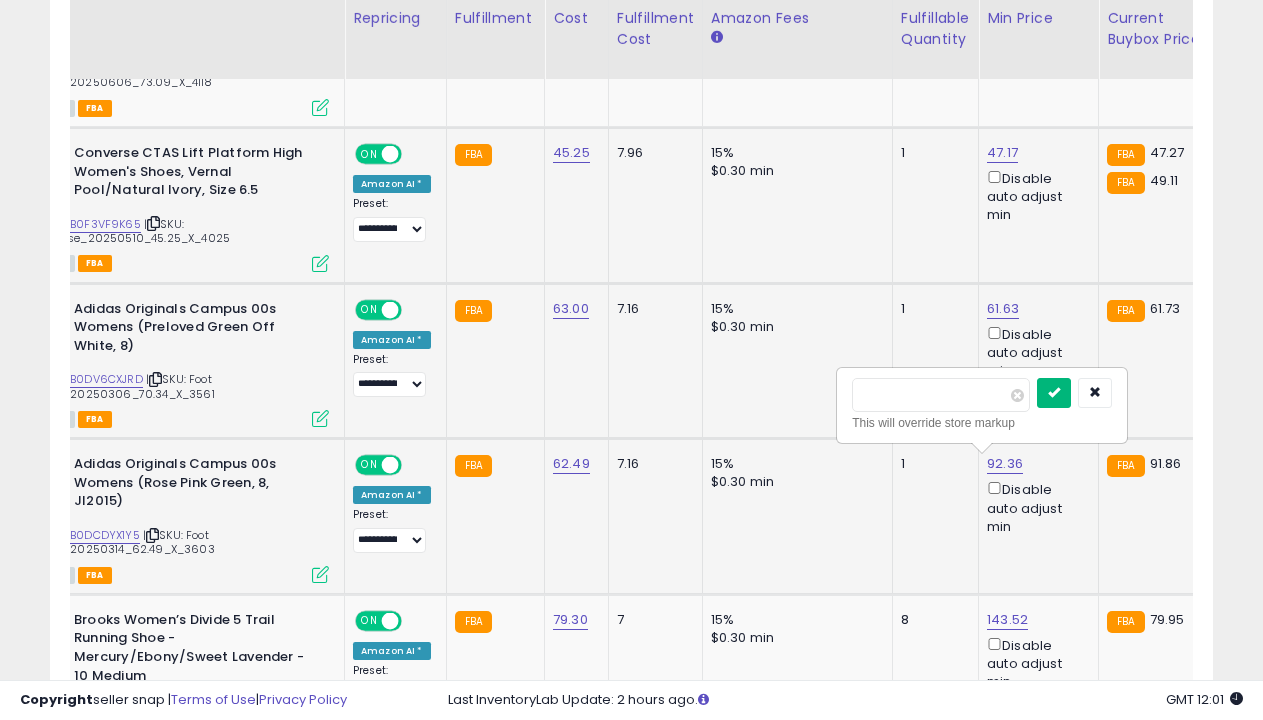 click at bounding box center (1054, 392) 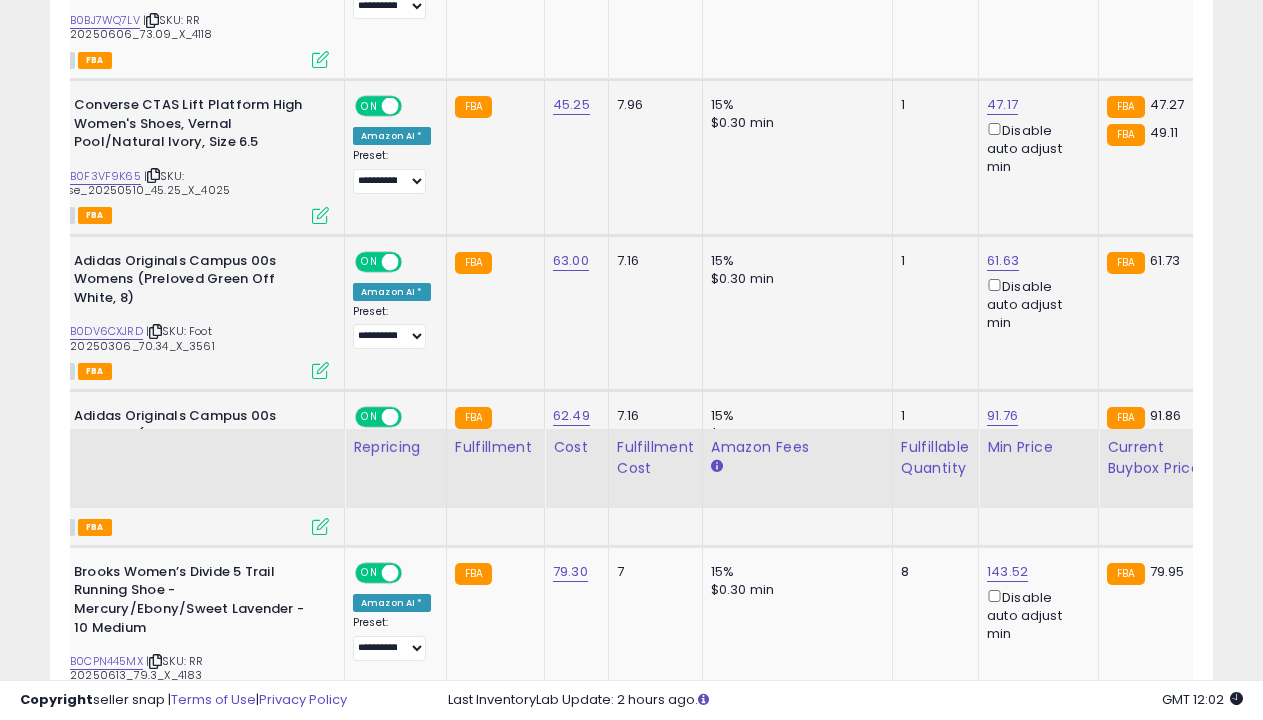scroll, scrollTop: 1878, scrollLeft: 0, axis: vertical 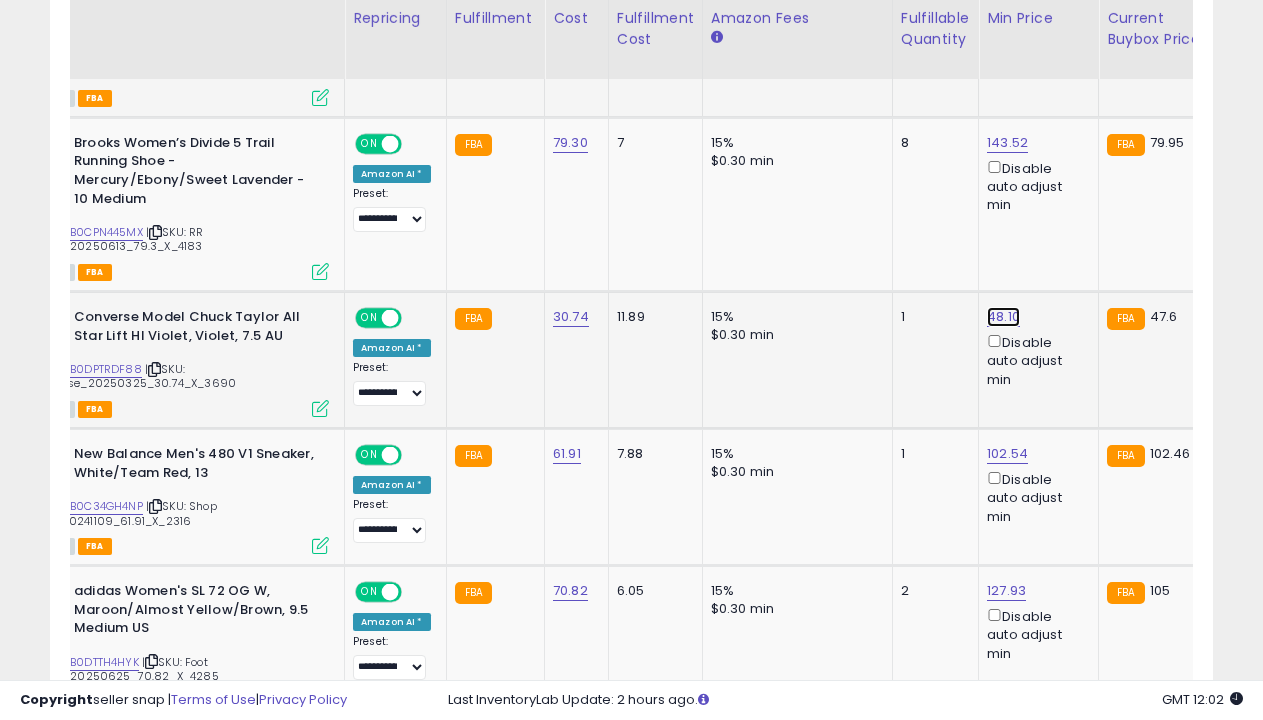 click on "48.10" at bounding box center (1007, -654) 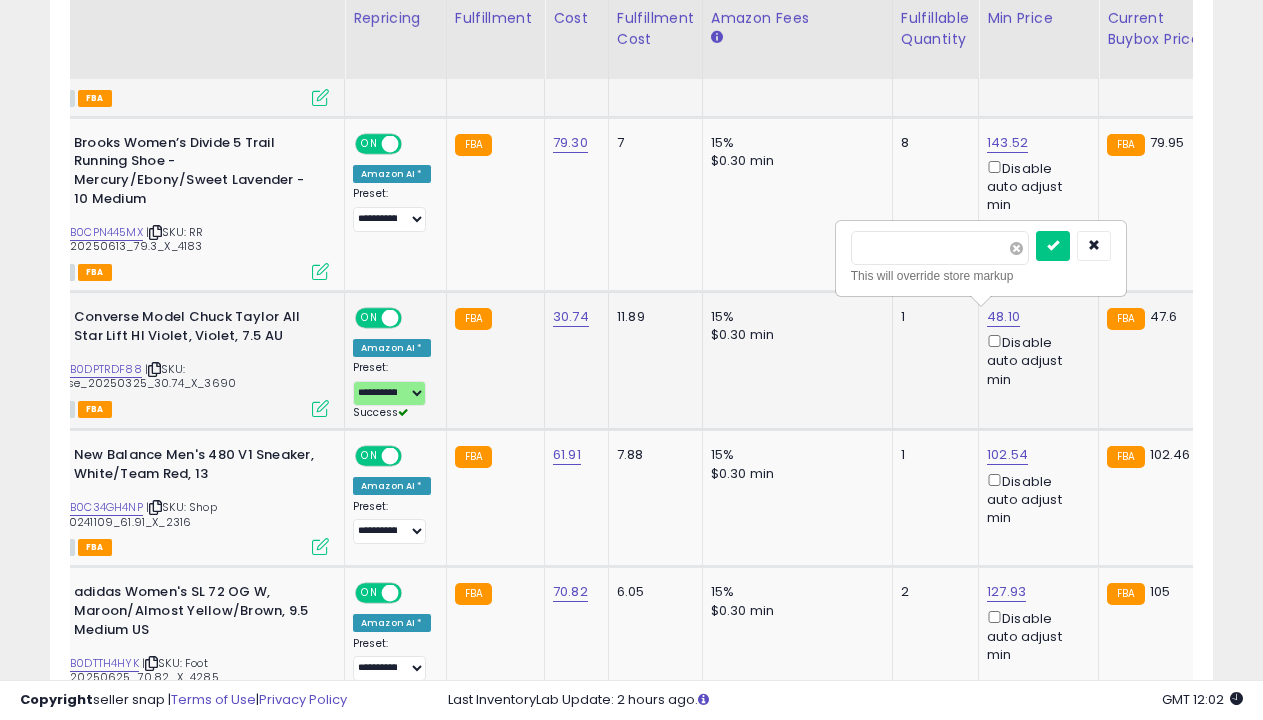 click at bounding box center (1016, 248) 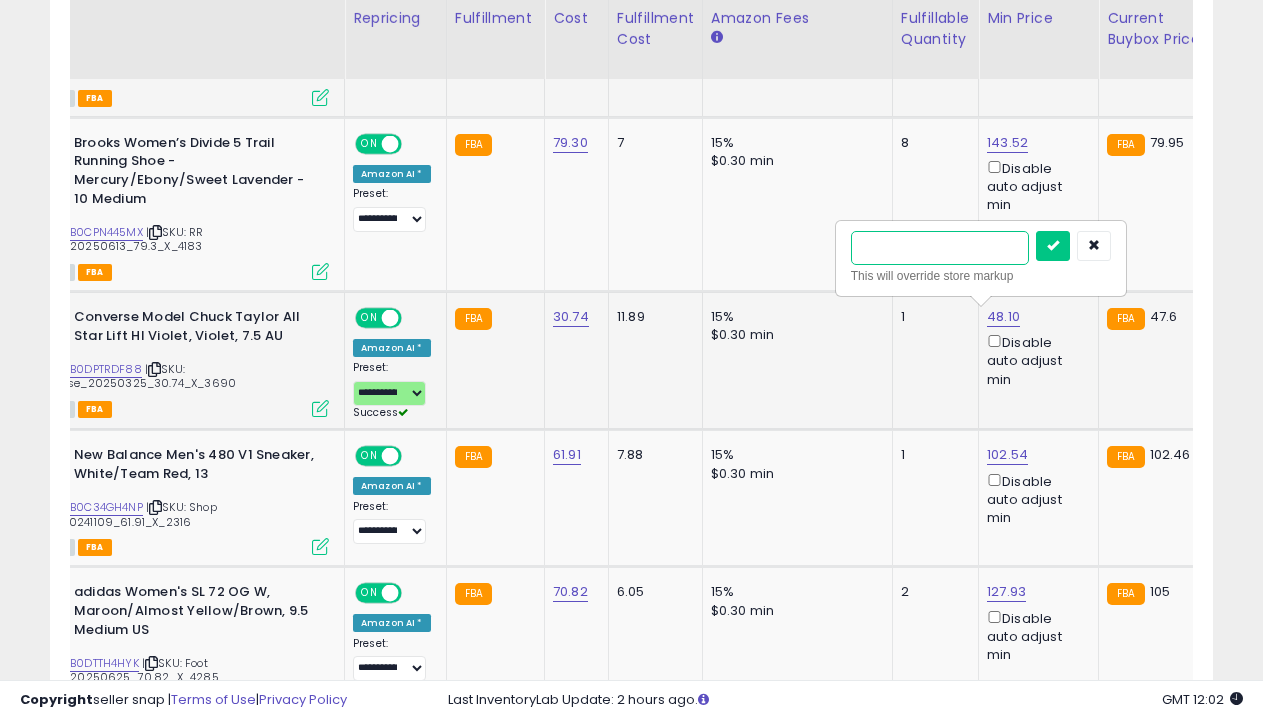 type on "****" 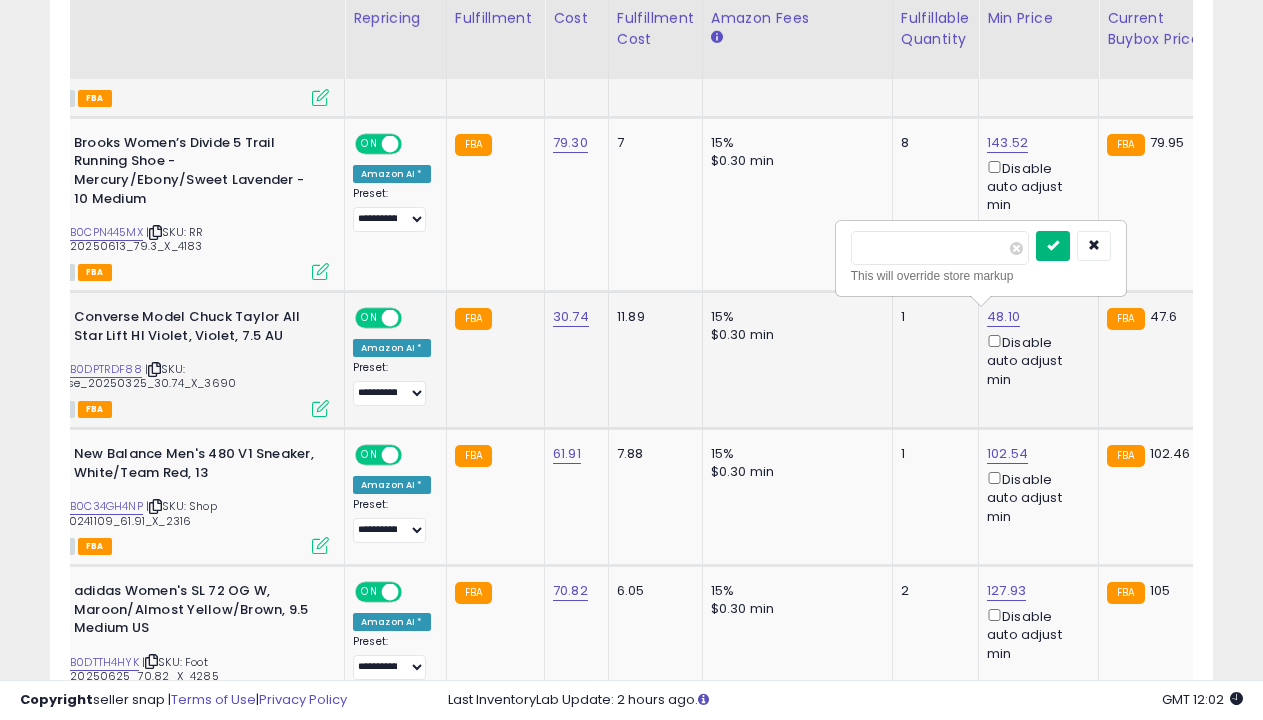 click at bounding box center [1053, 245] 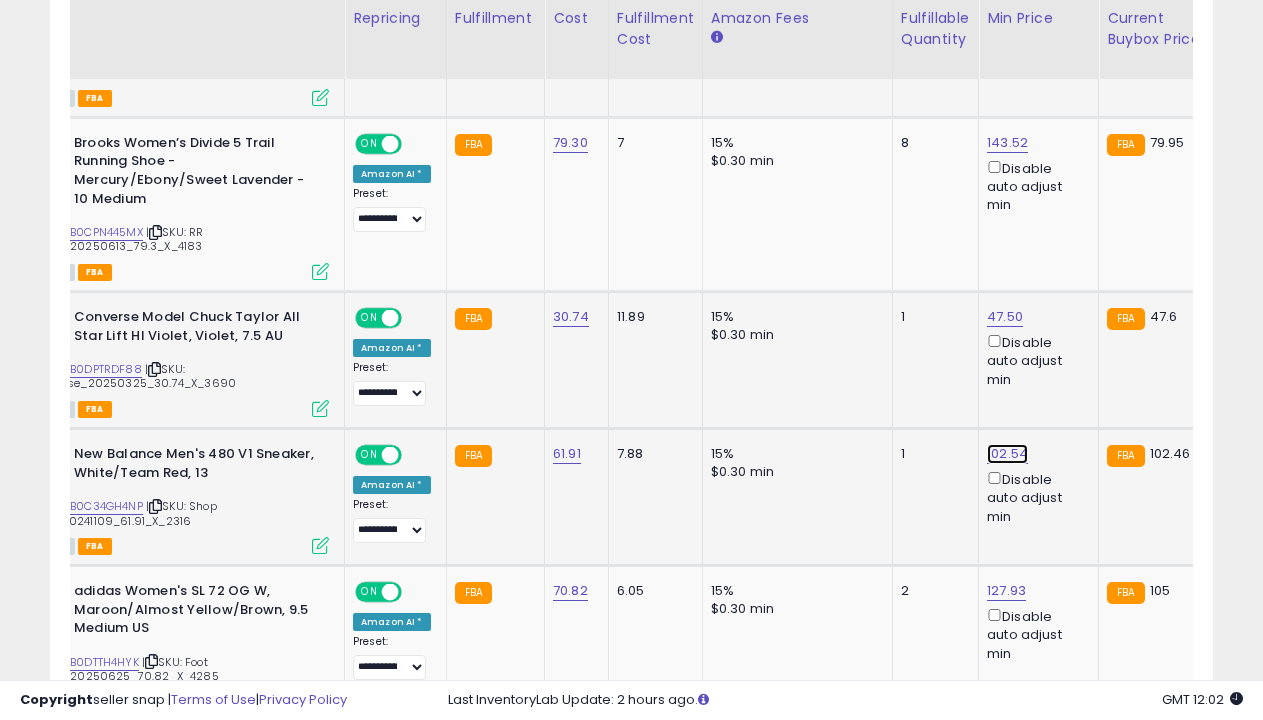 click on "102.54" at bounding box center (1007, -654) 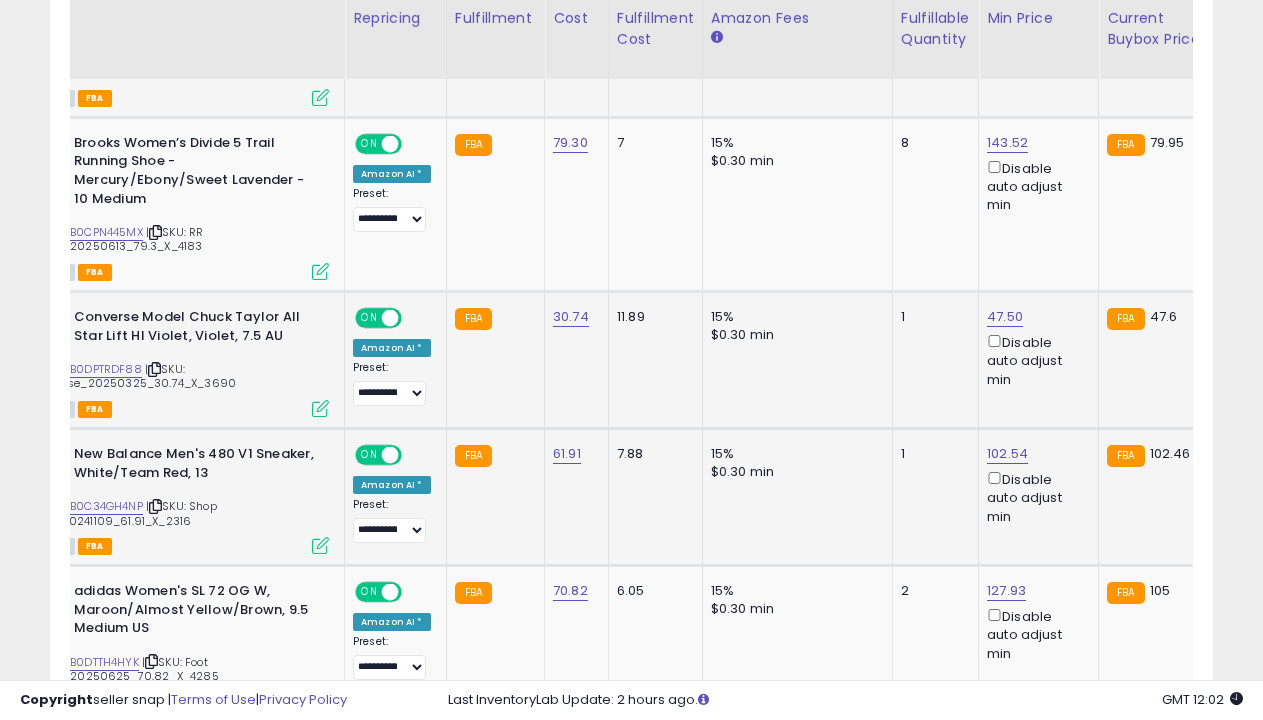 scroll, scrollTop: 0, scrollLeft: 101, axis: horizontal 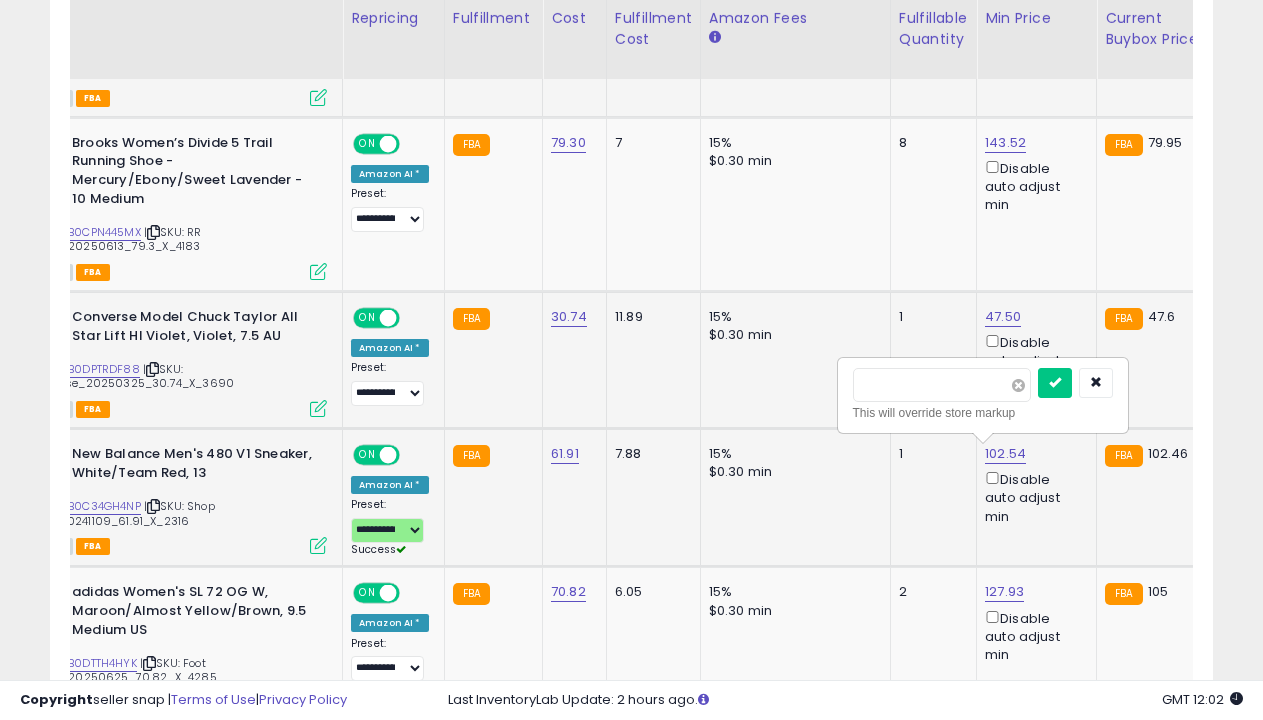 click at bounding box center [1018, 385] 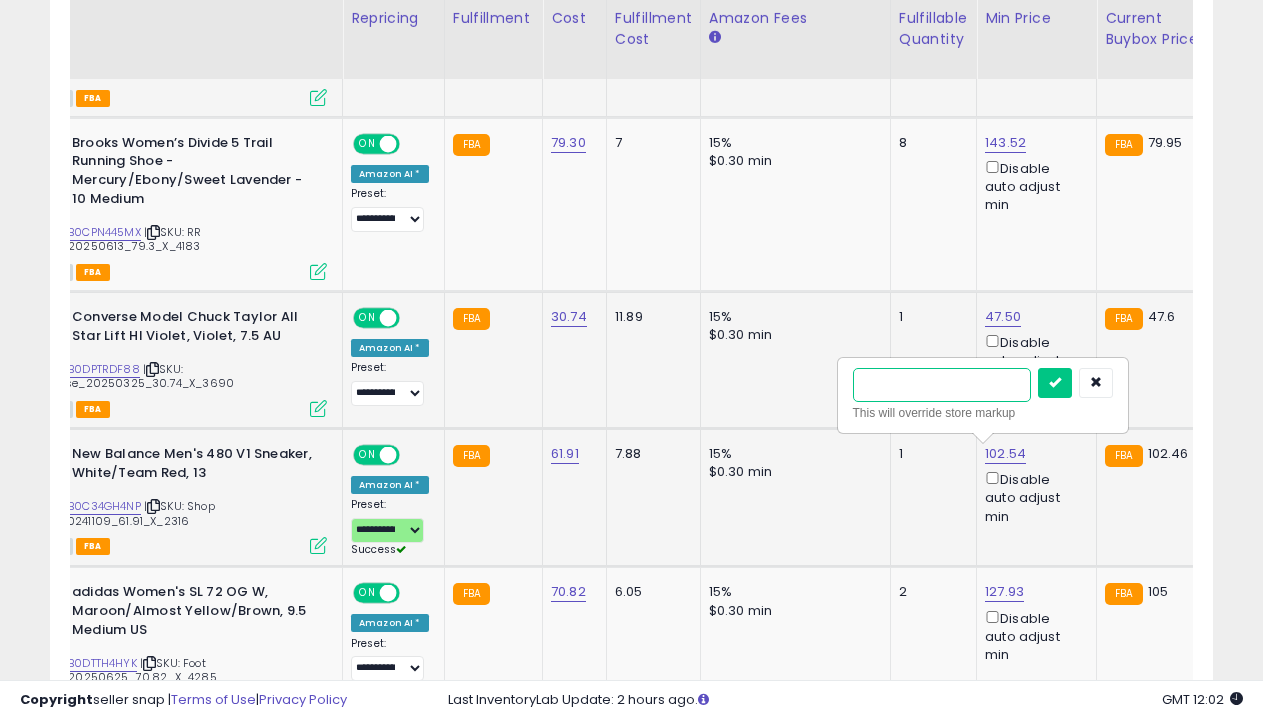 type on "******" 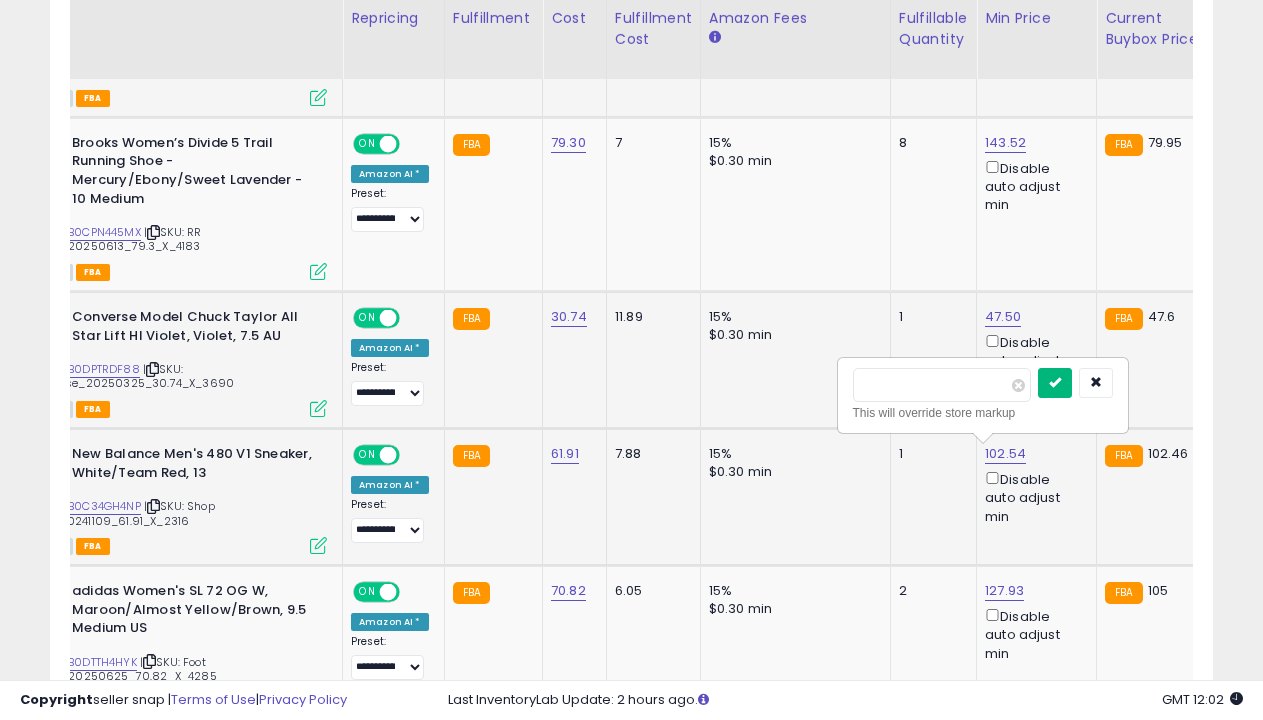 click at bounding box center (1055, 382) 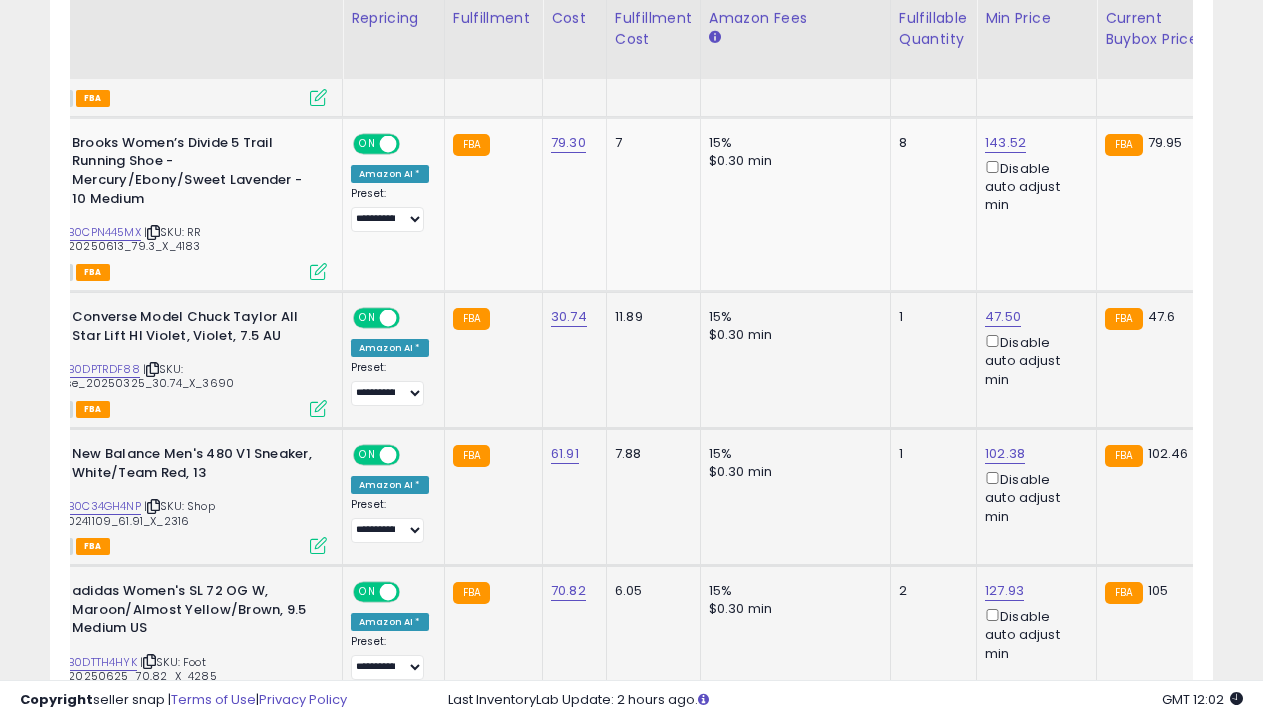 scroll, scrollTop: 1879, scrollLeft: 0, axis: vertical 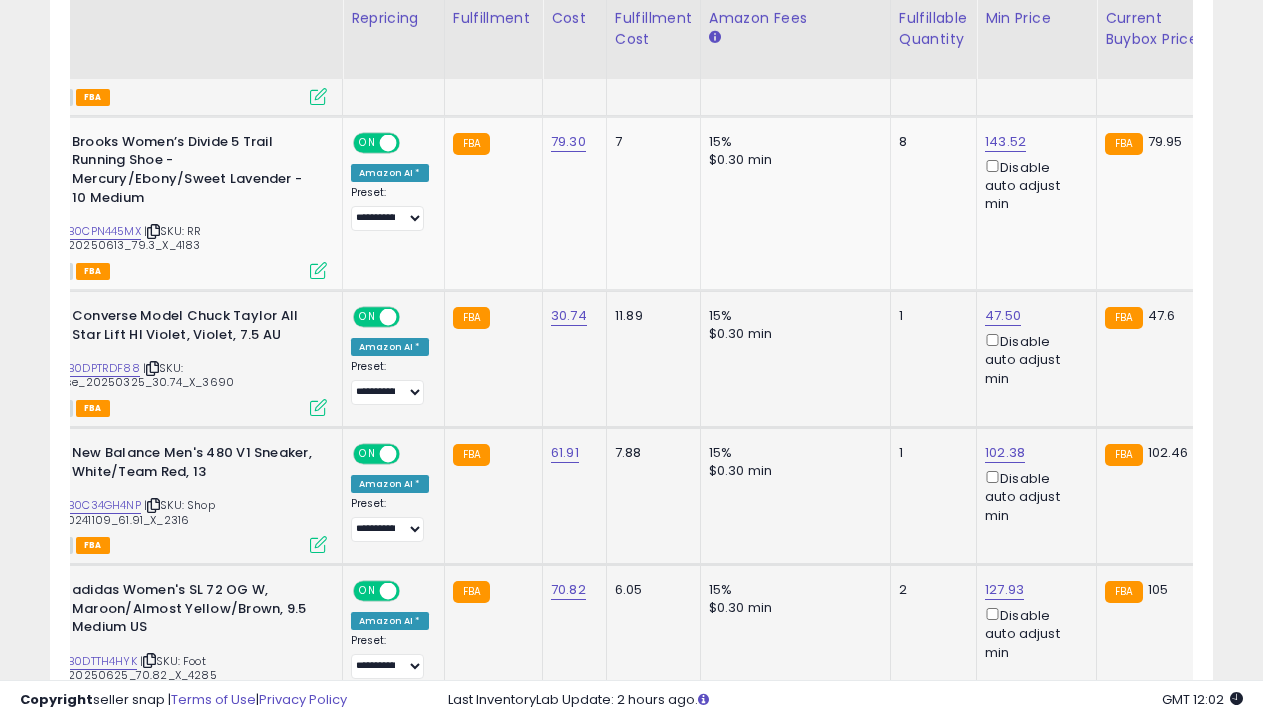 select on "**********" 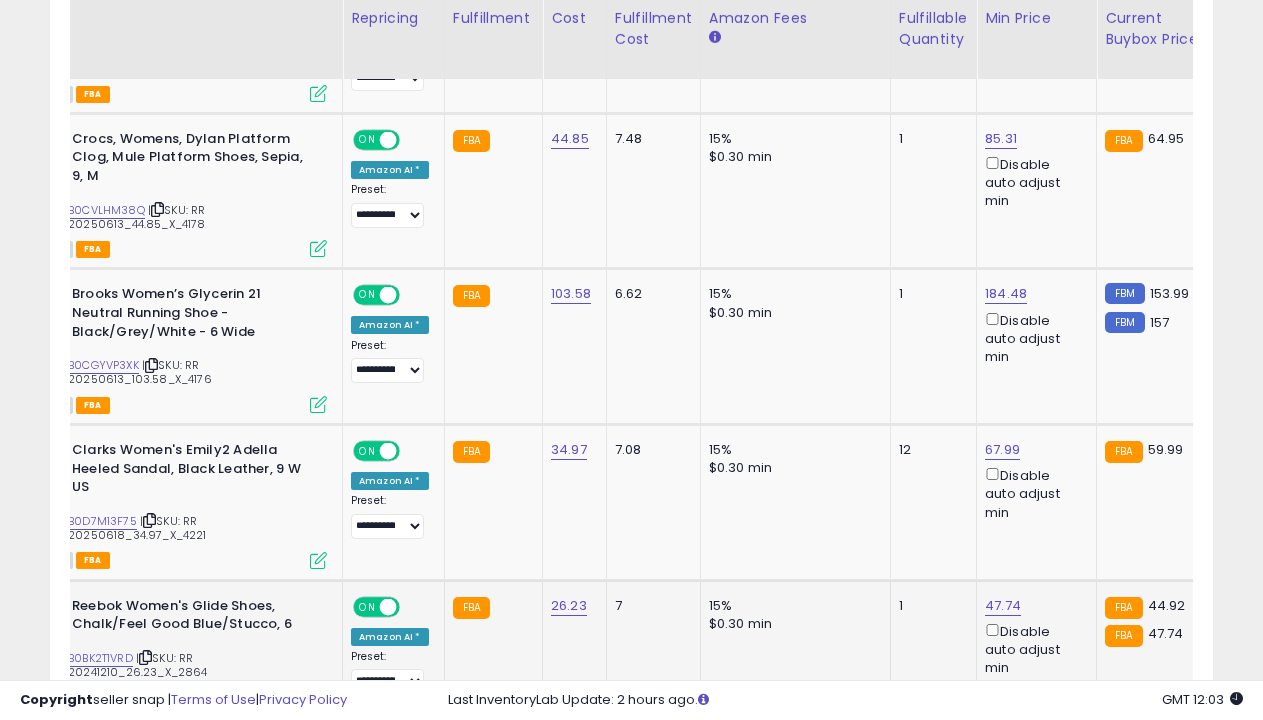 scroll, scrollTop: 2831, scrollLeft: 0, axis: vertical 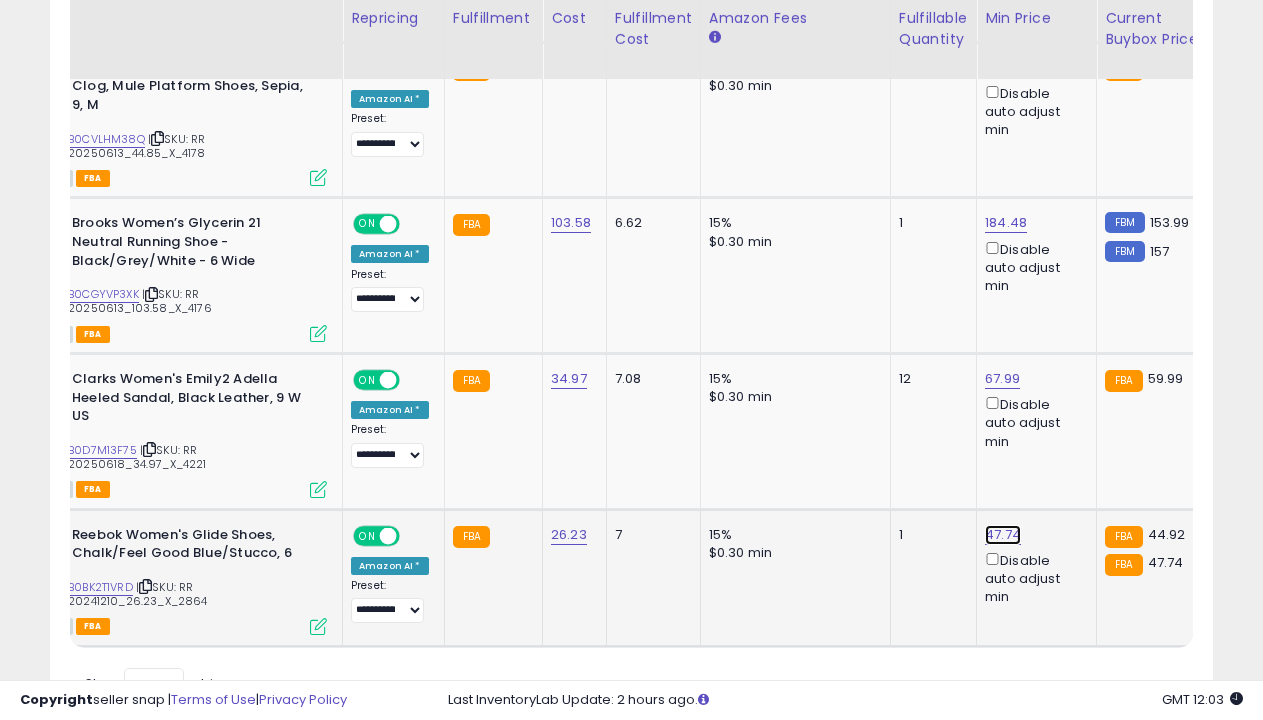 click on "47.74" at bounding box center (1005, -1607) 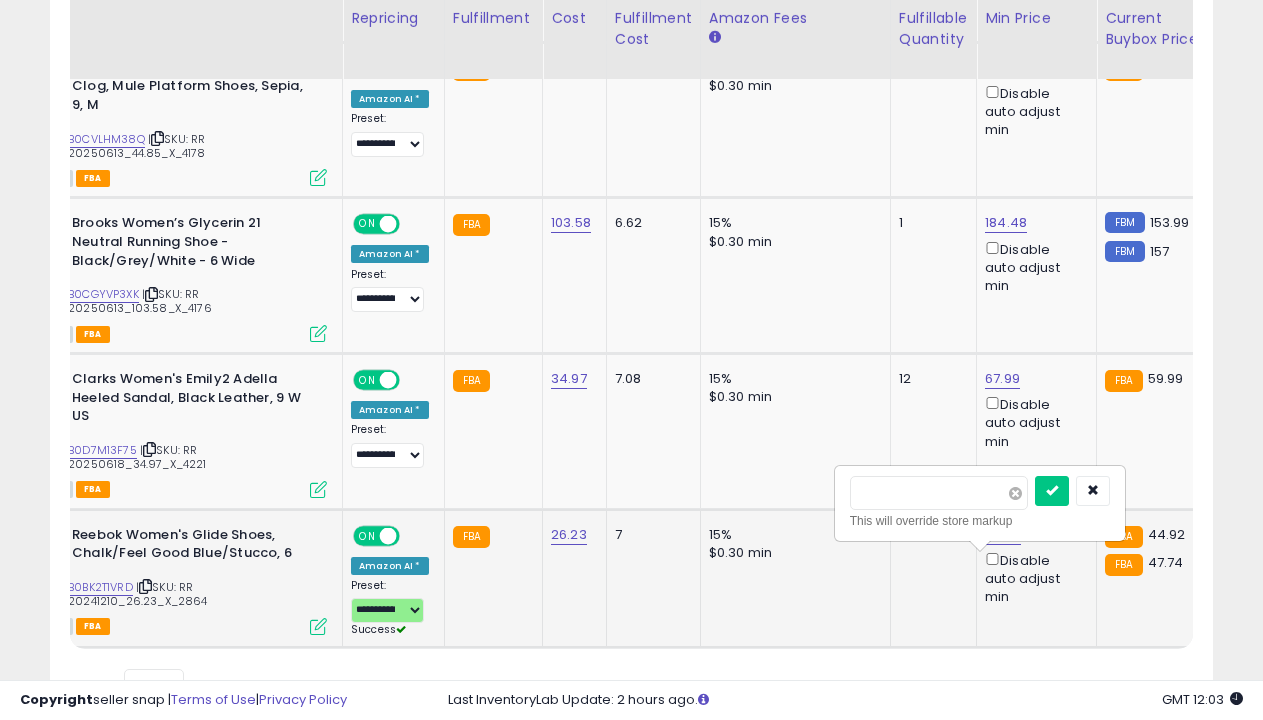 click at bounding box center (1015, 493) 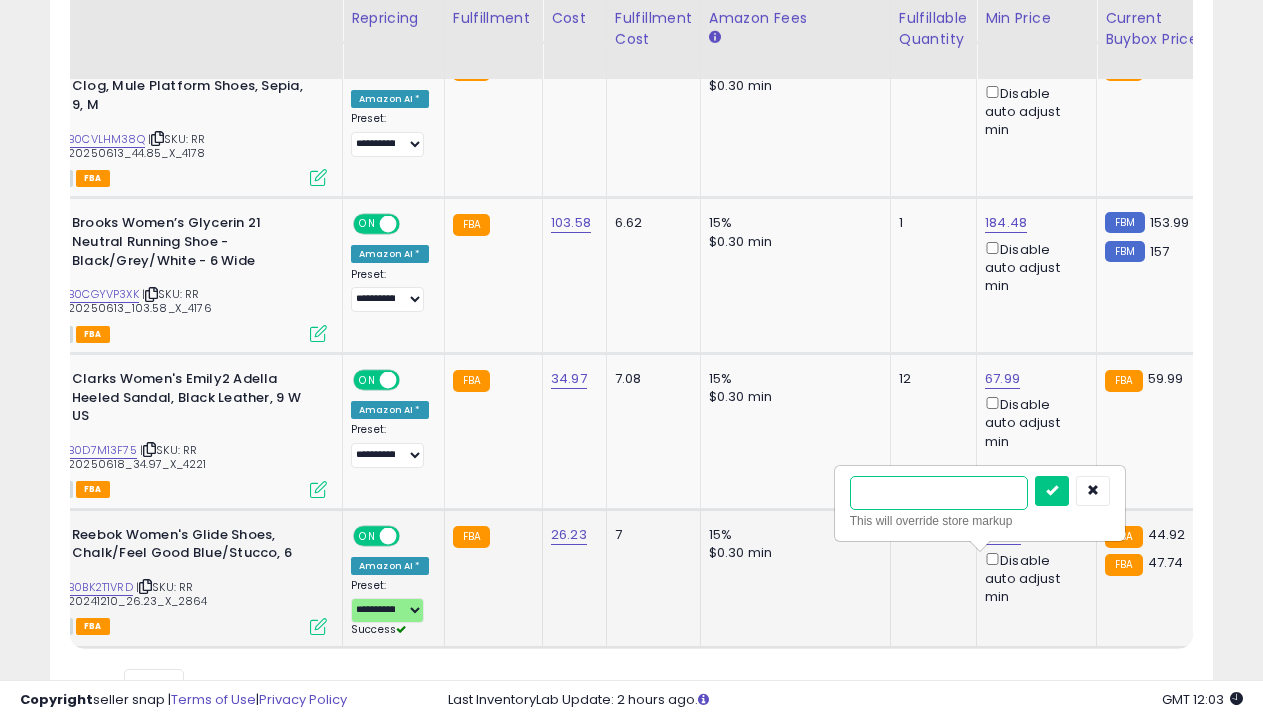 type on "*****" 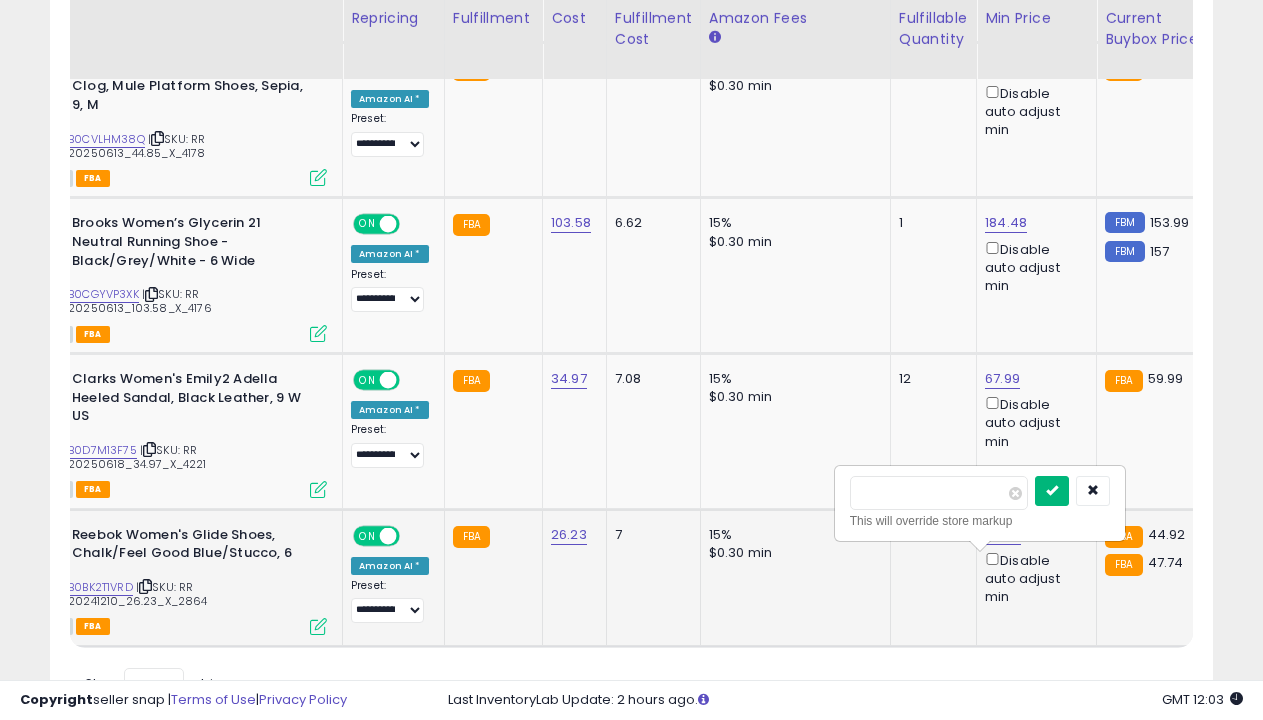 click at bounding box center [1052, 490] 